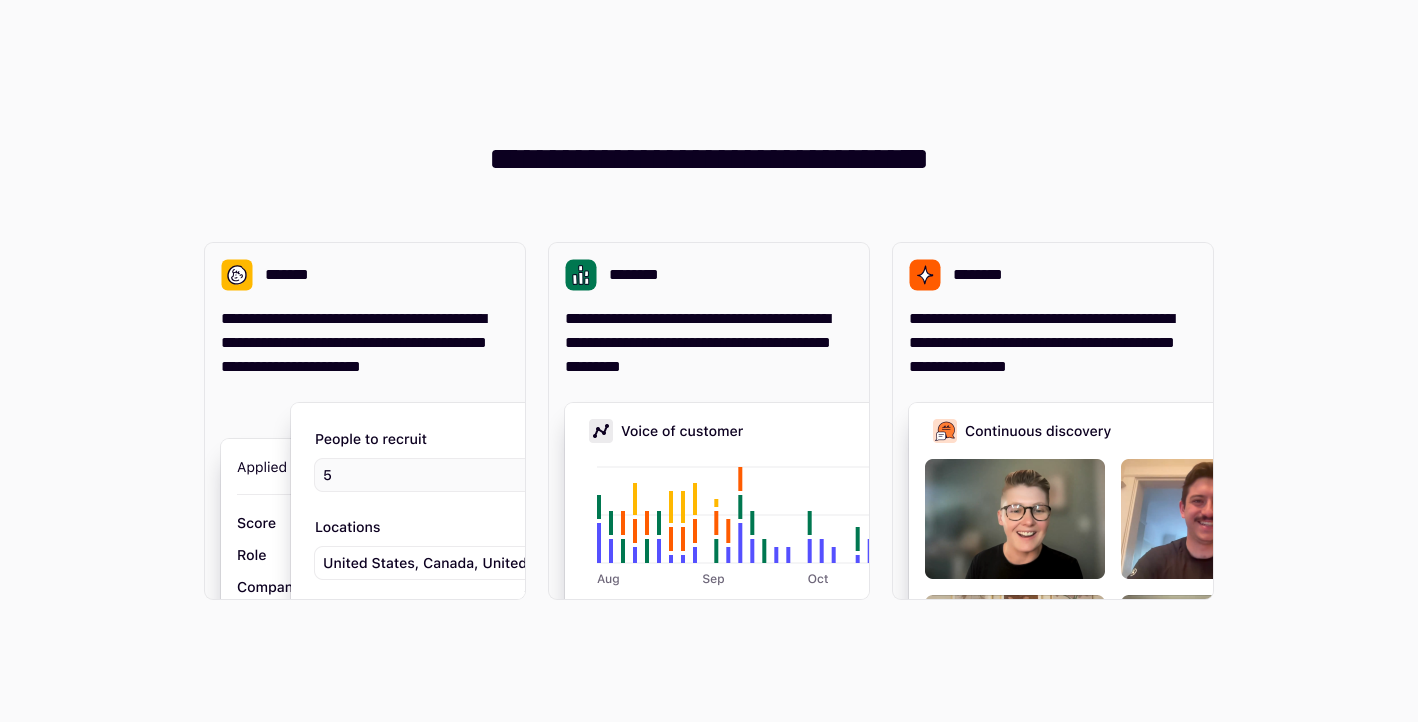 scroll, scrollTop: 0, scrollLeft: 0, axis: both 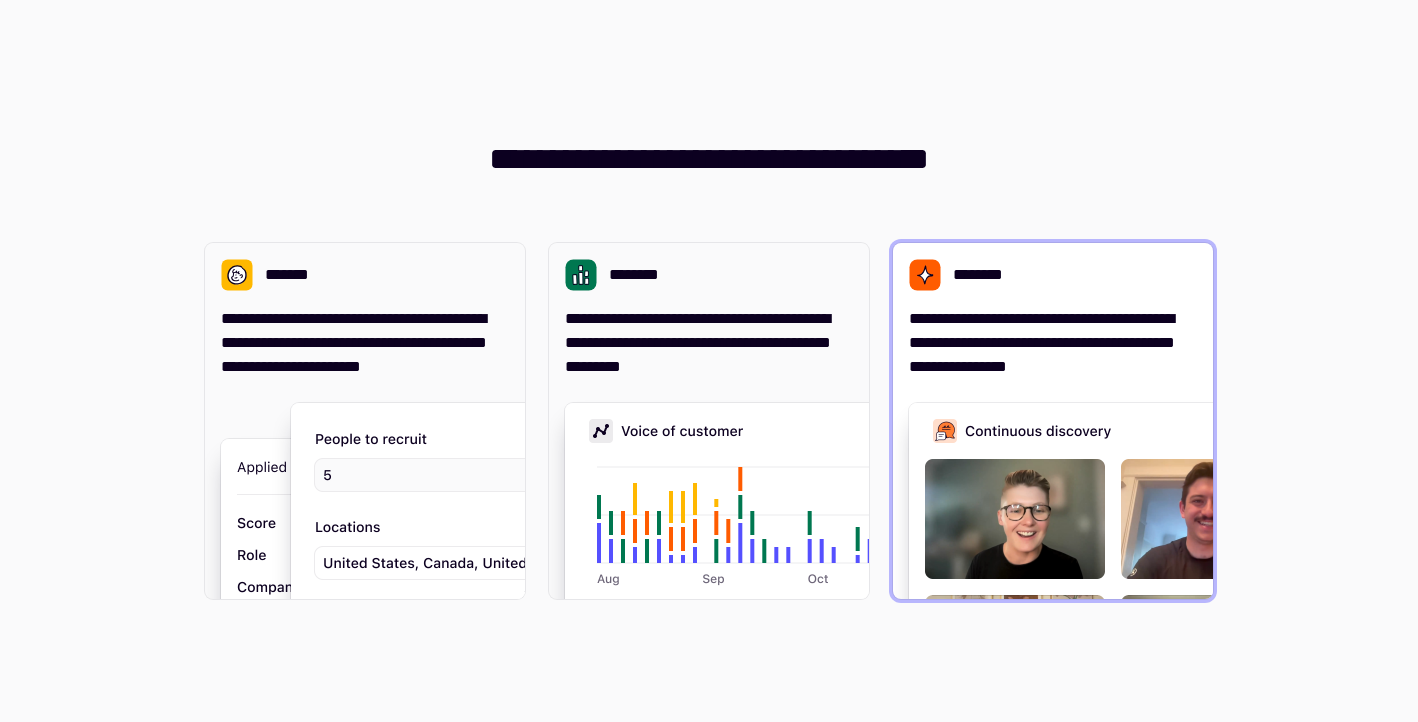 click on "**********" at bounding box center [1053, 343] 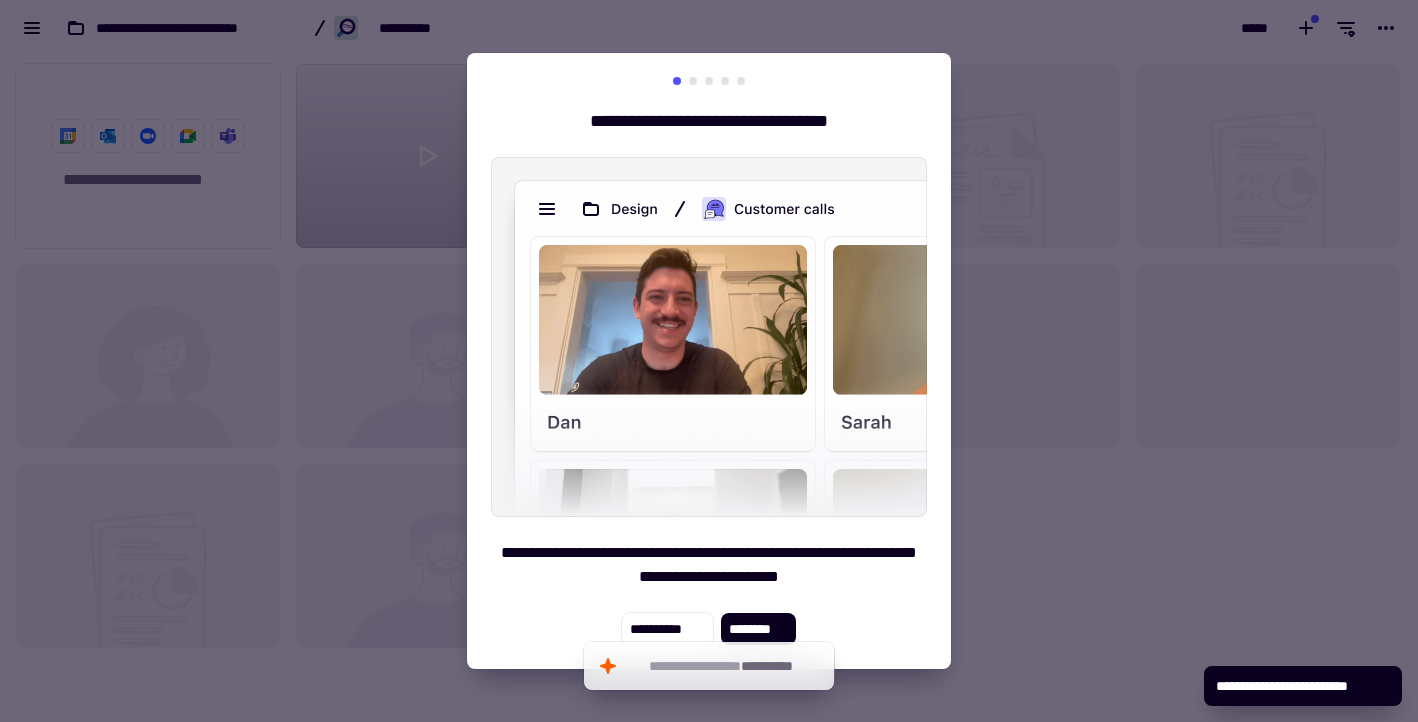scroll, scrollTop: 1, scrollLeft: 1, axis: both 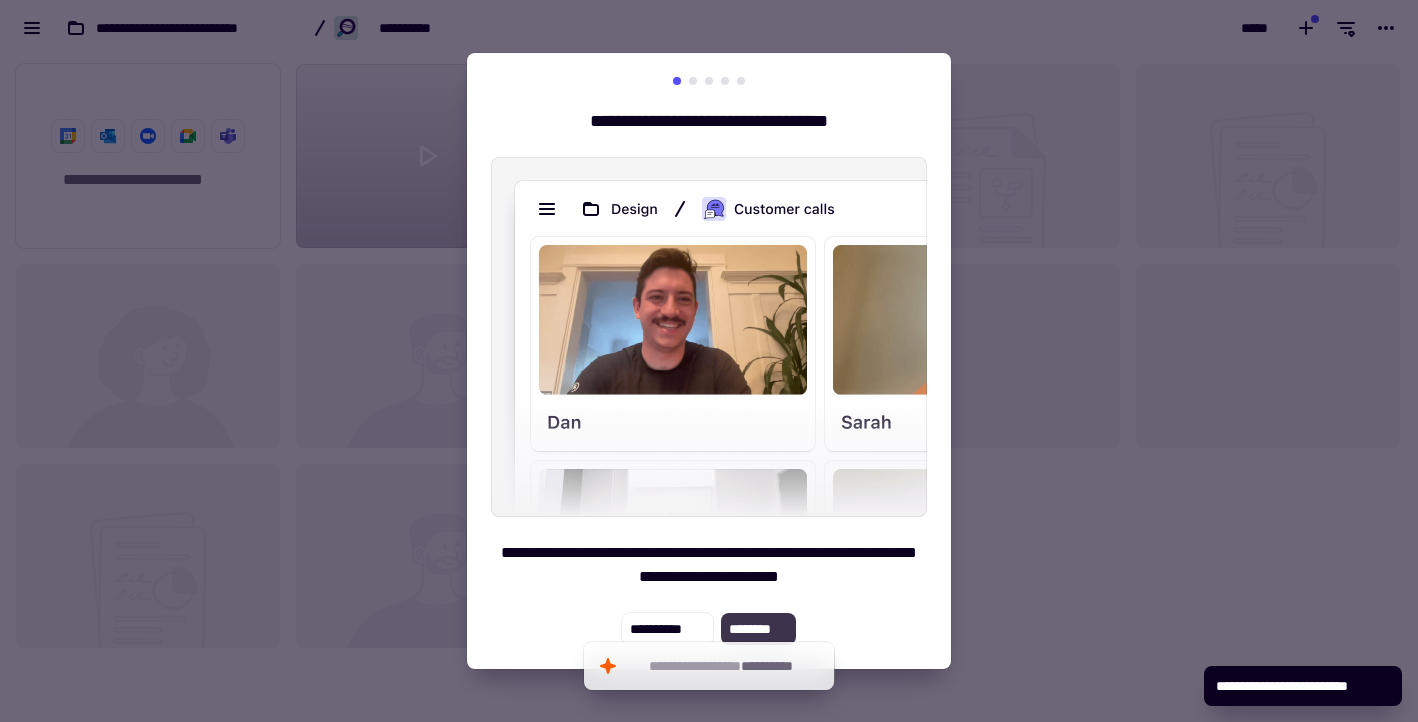 click on "********" 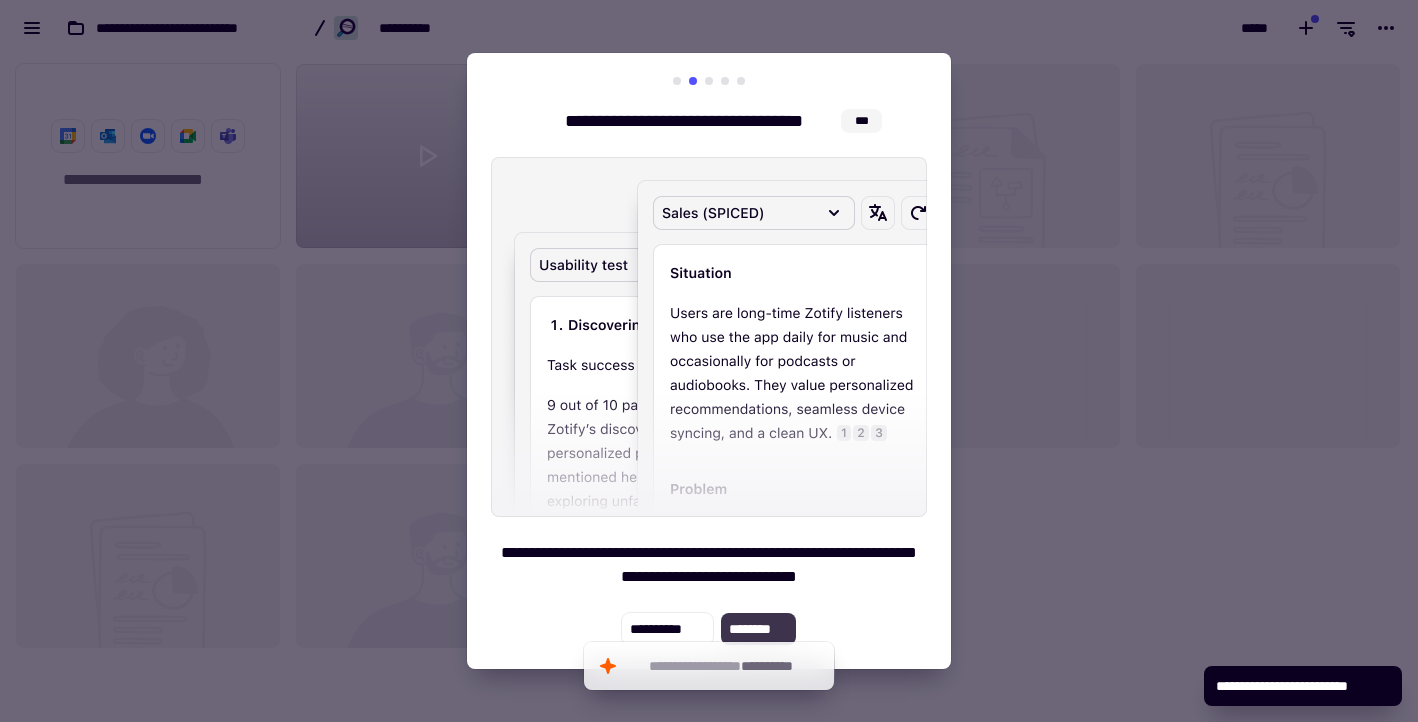 click on "********" 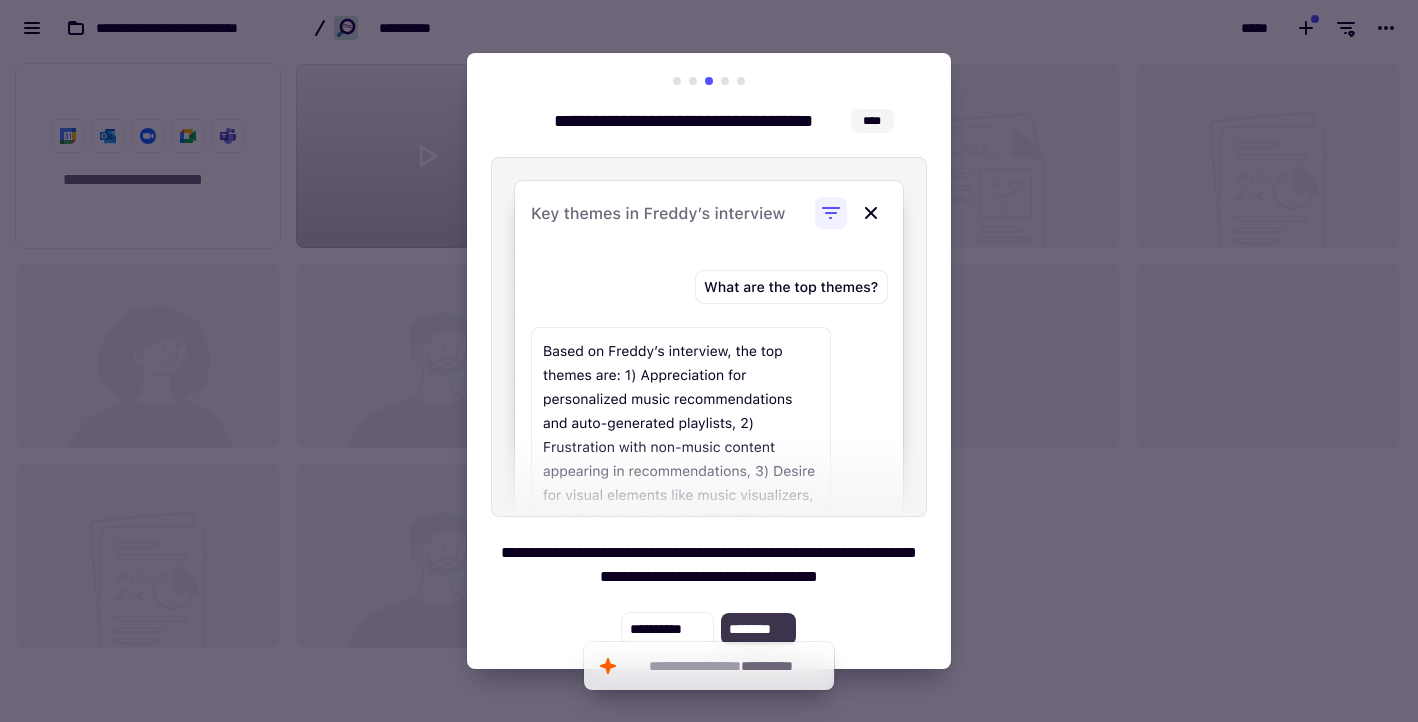 click on "********" 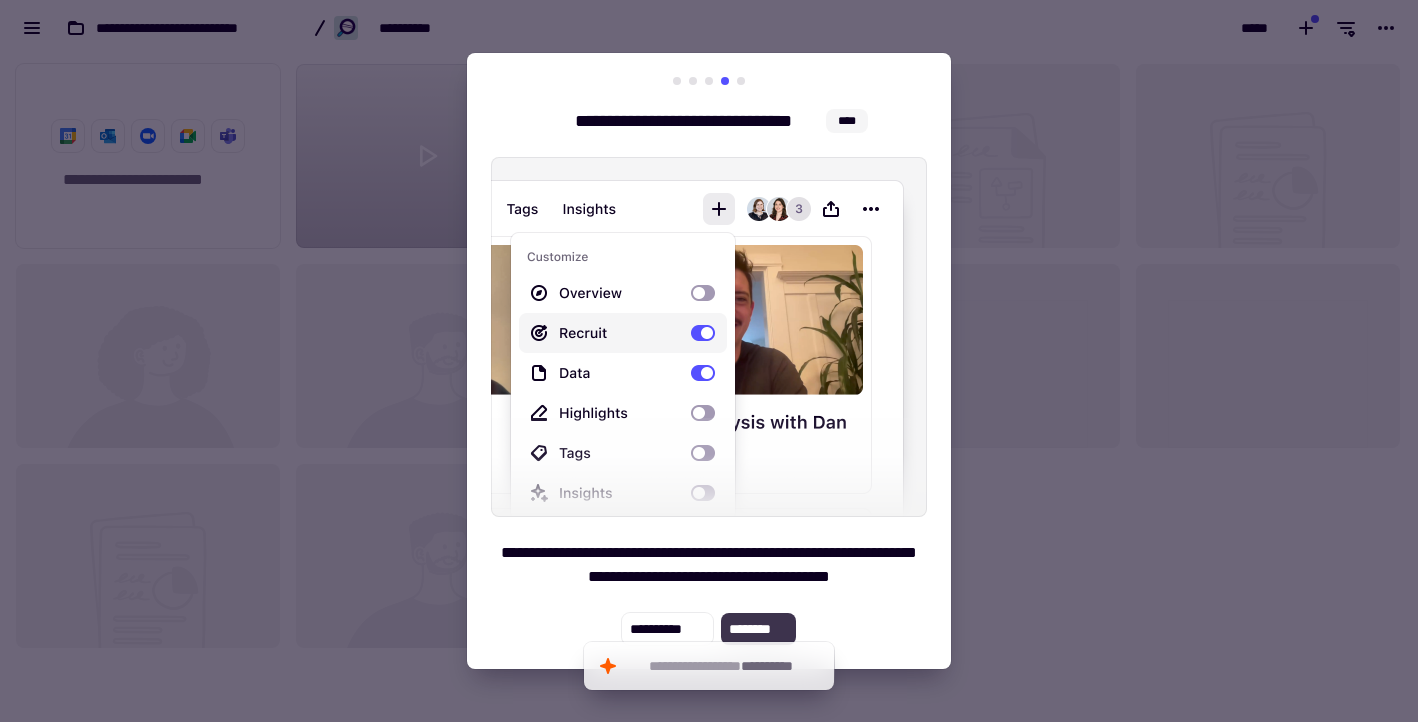 click on "********" 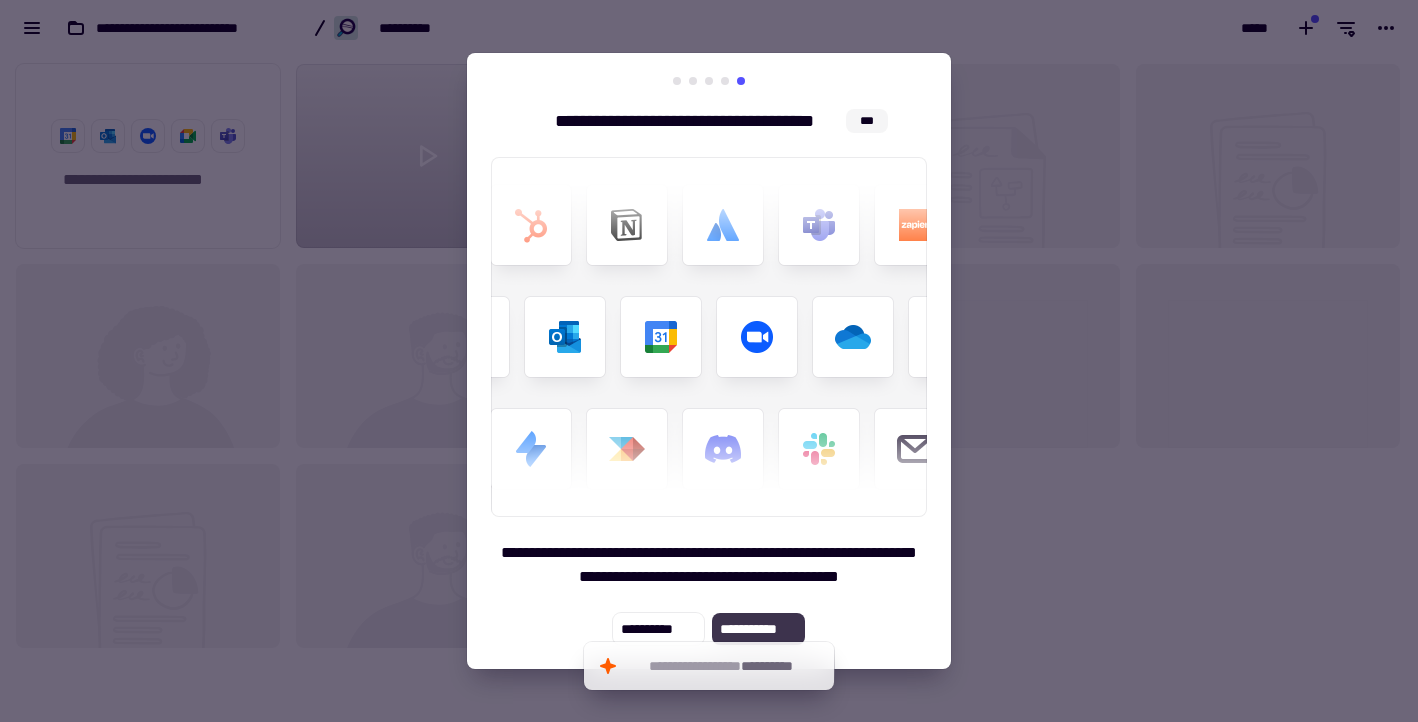 click on "**********" 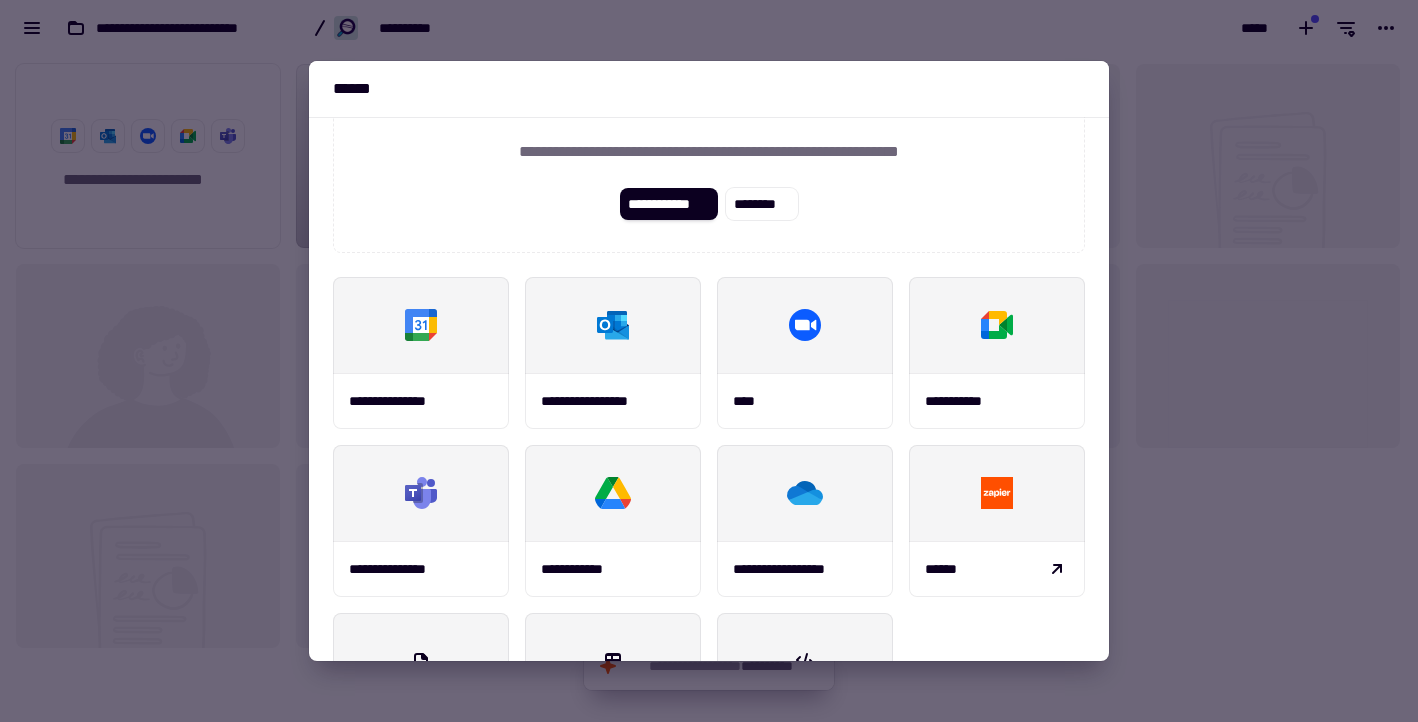 scroll, scrollTop: 234, scrollLeft: 0, axis: vertical 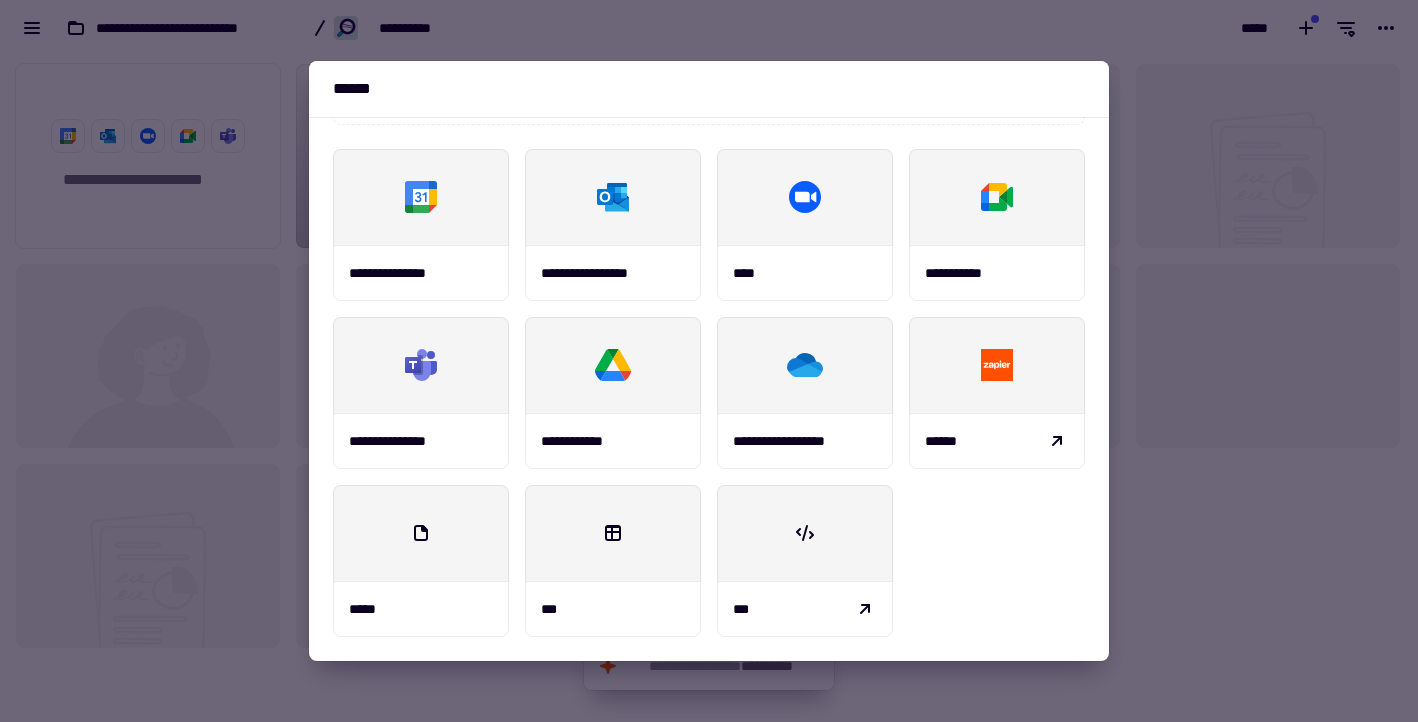 click at bounding box center [709, 361] 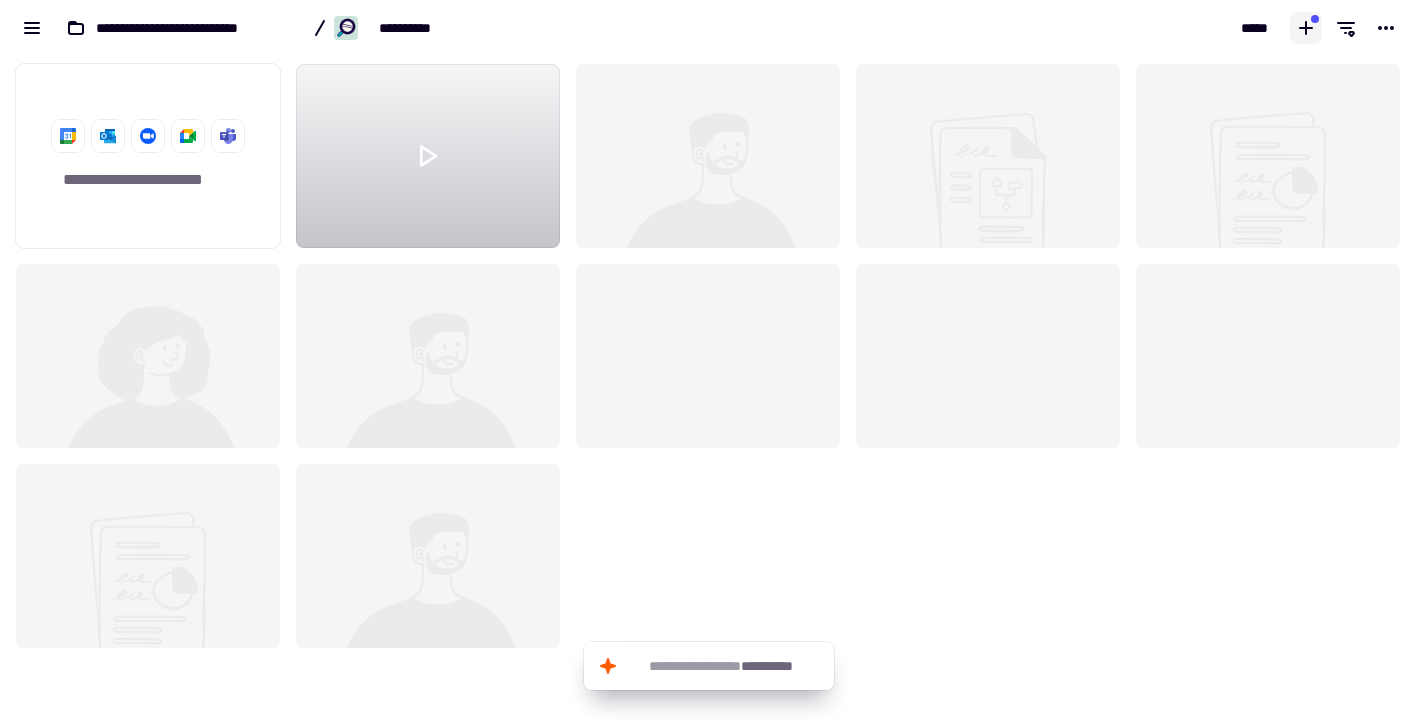 click 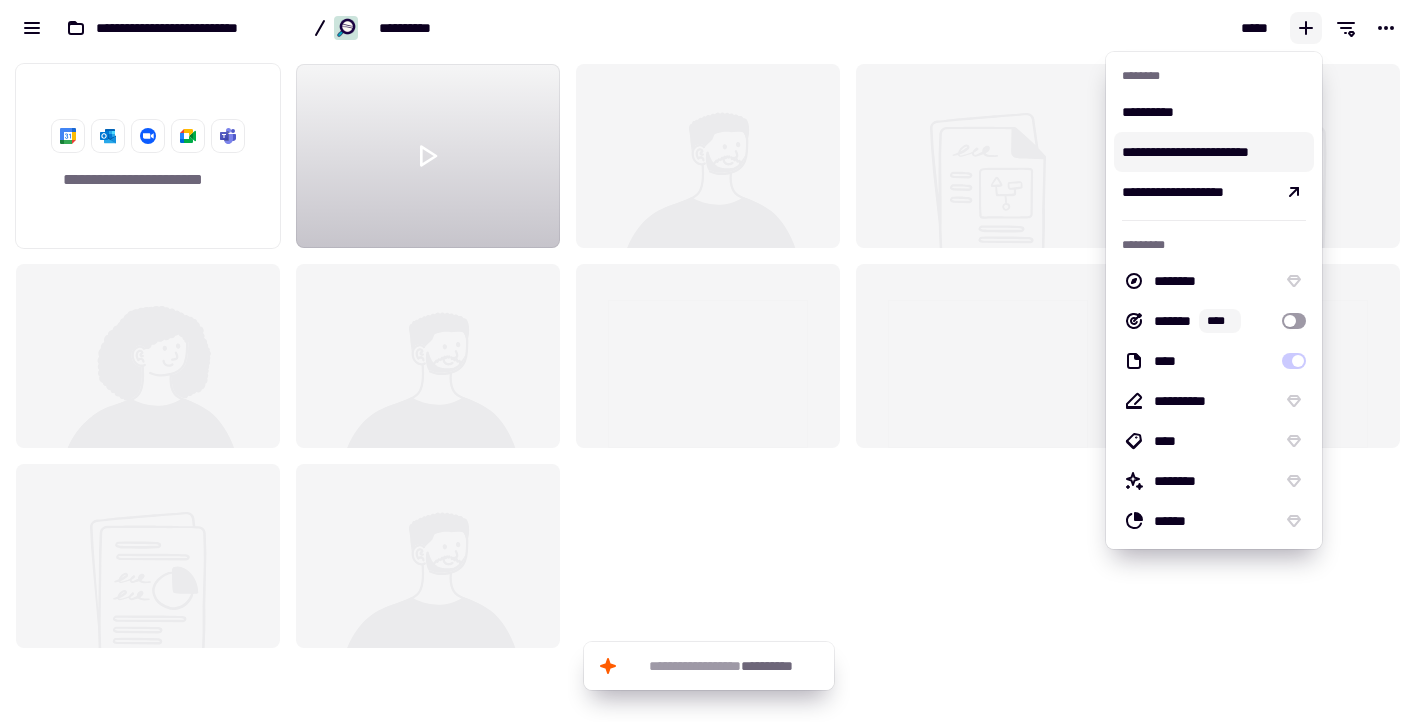click on "**********" at bounding box center (1214, 152) 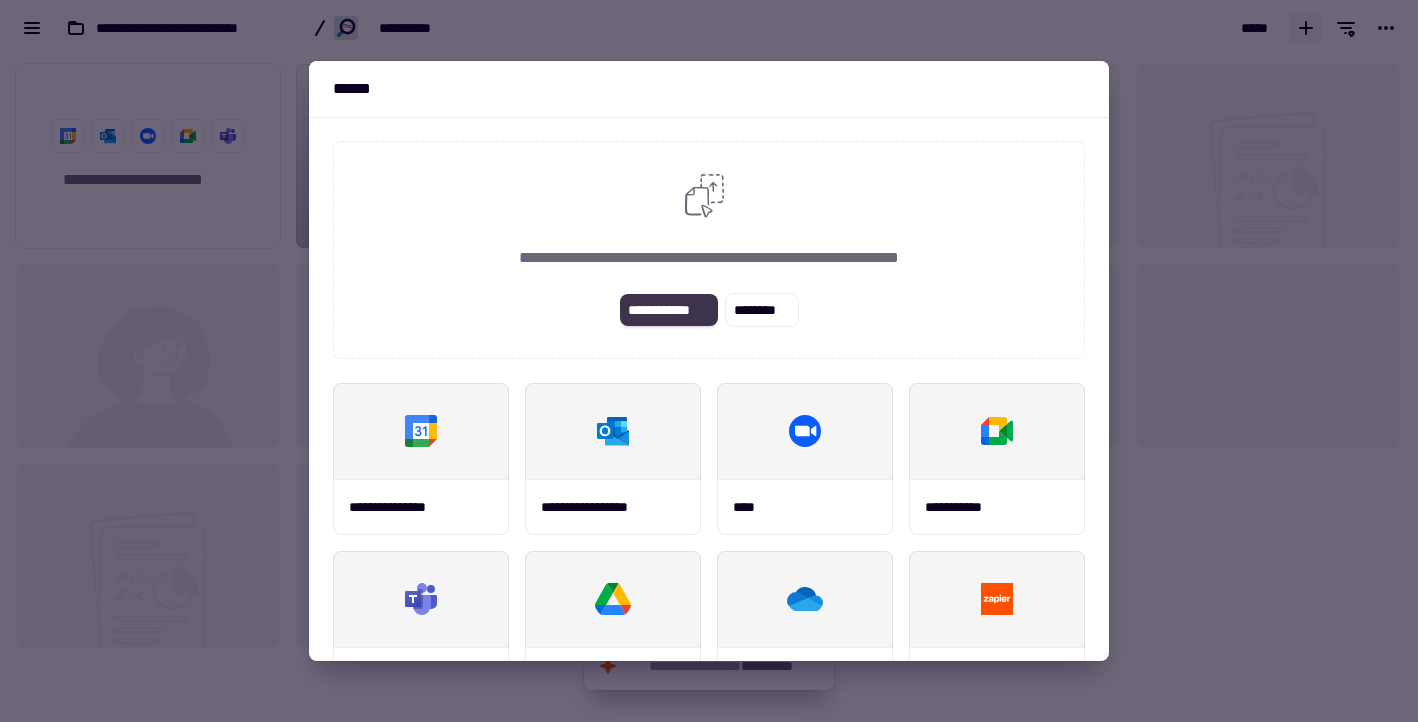click on "**********" 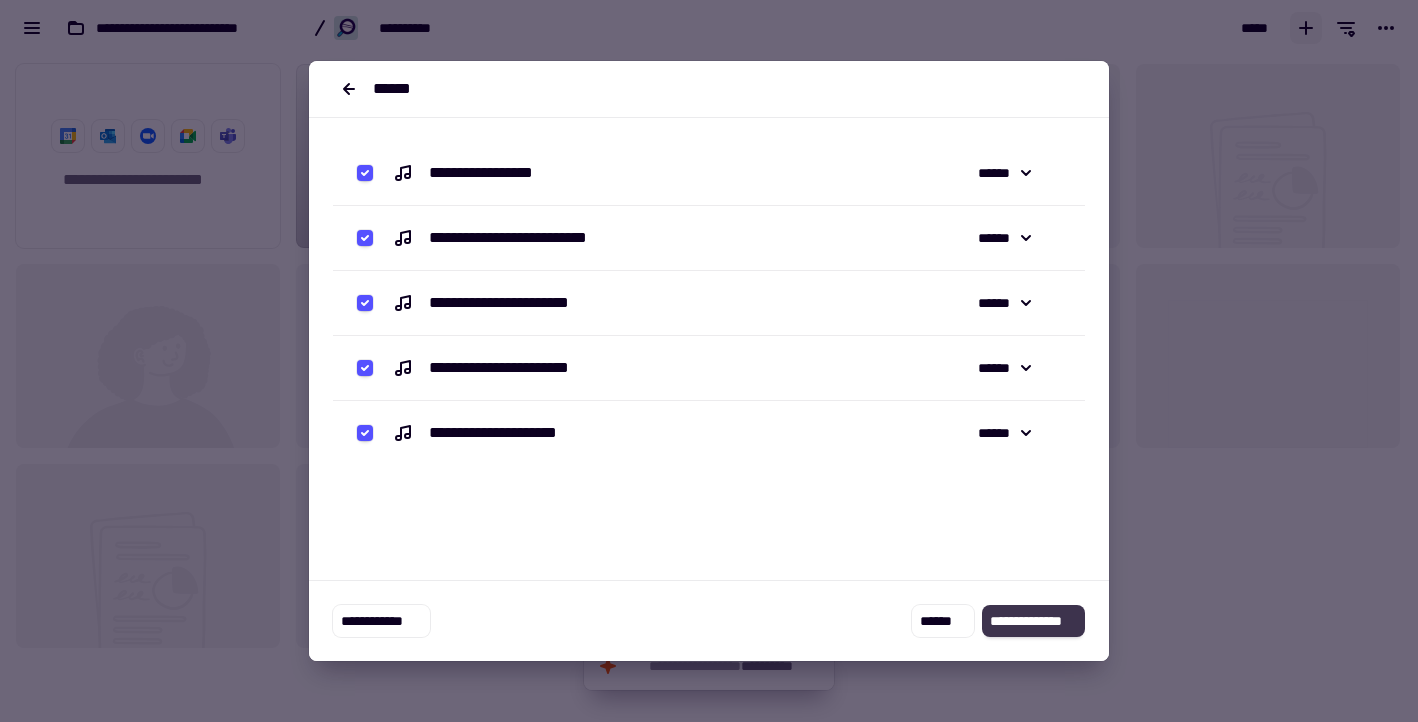 click on "**********" 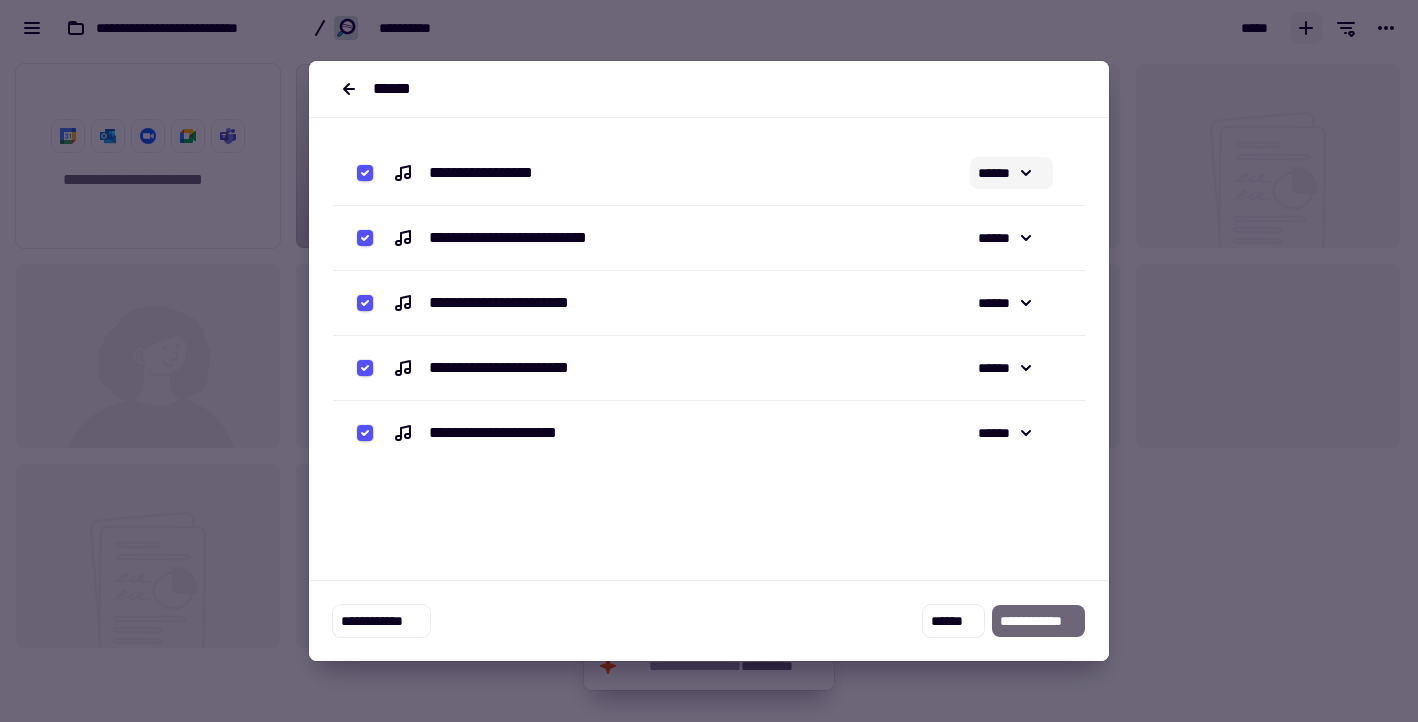 click 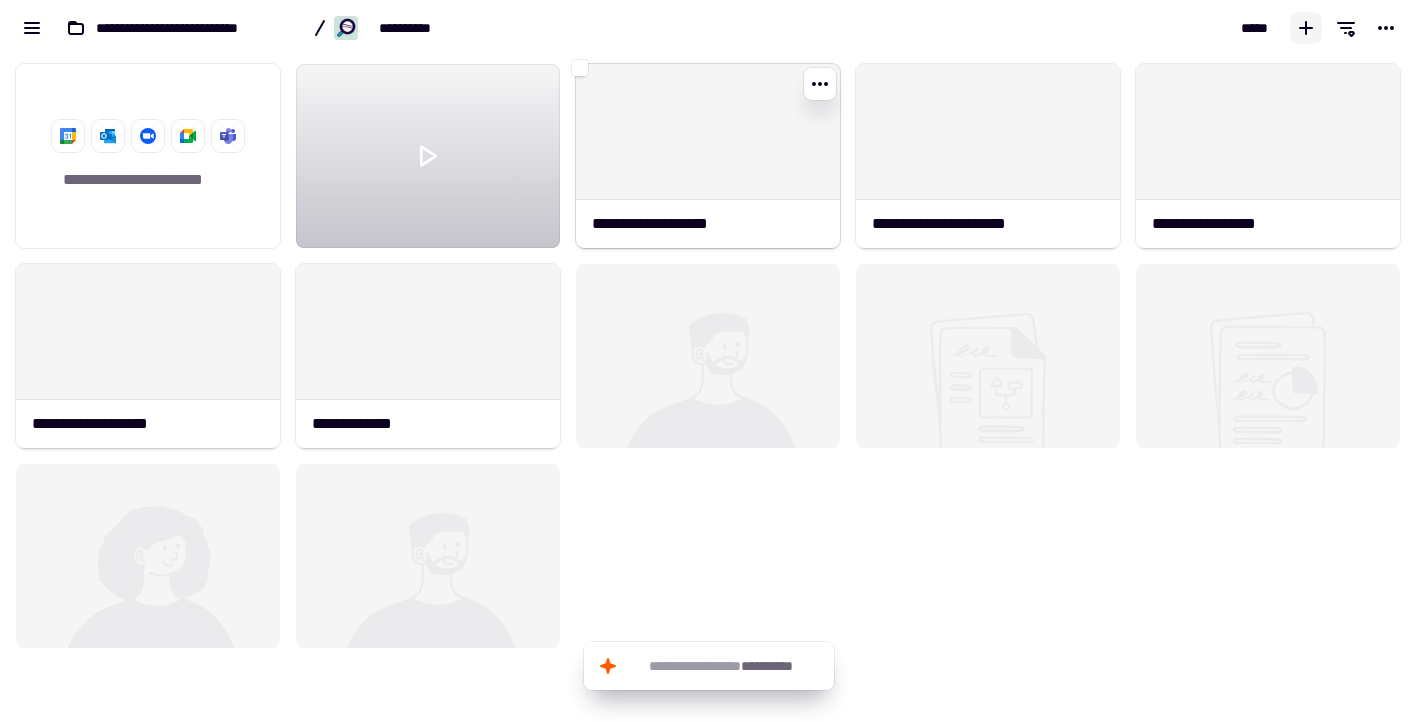 click 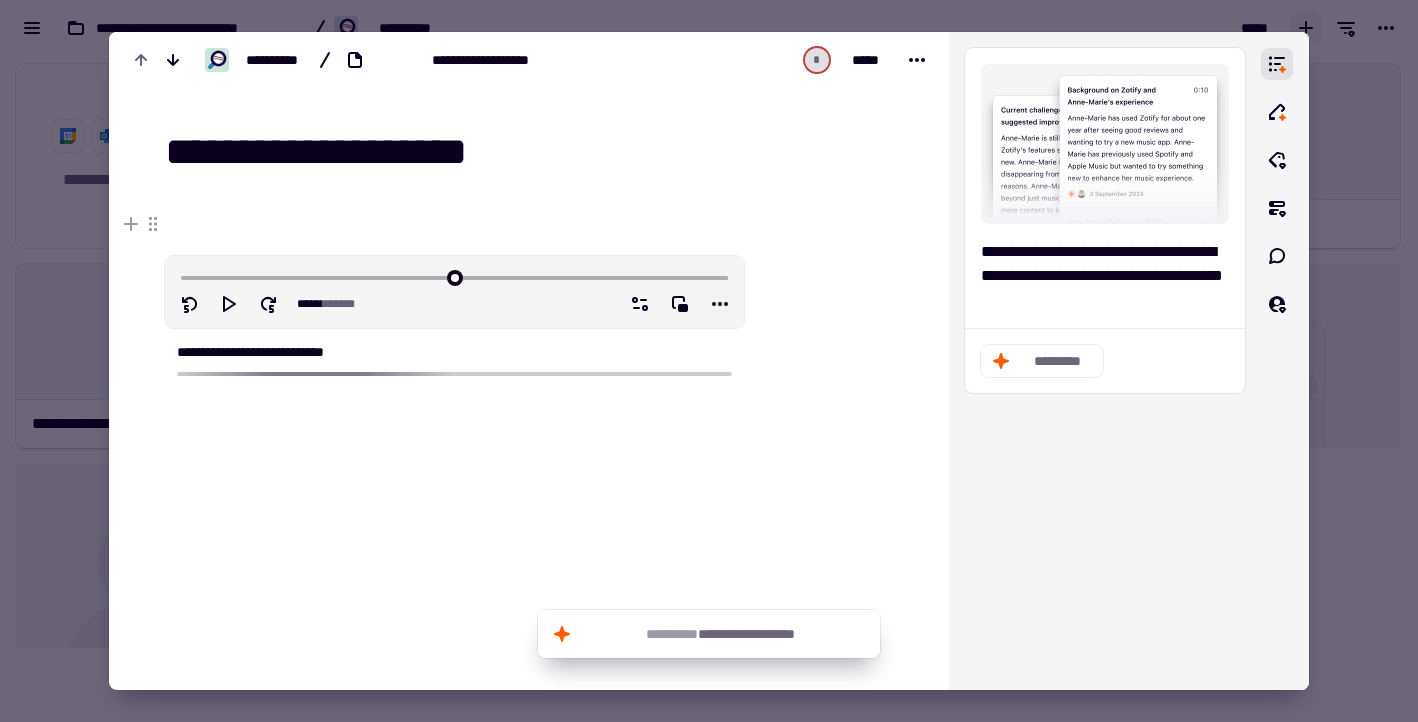 click at bounding box center [709, 361] 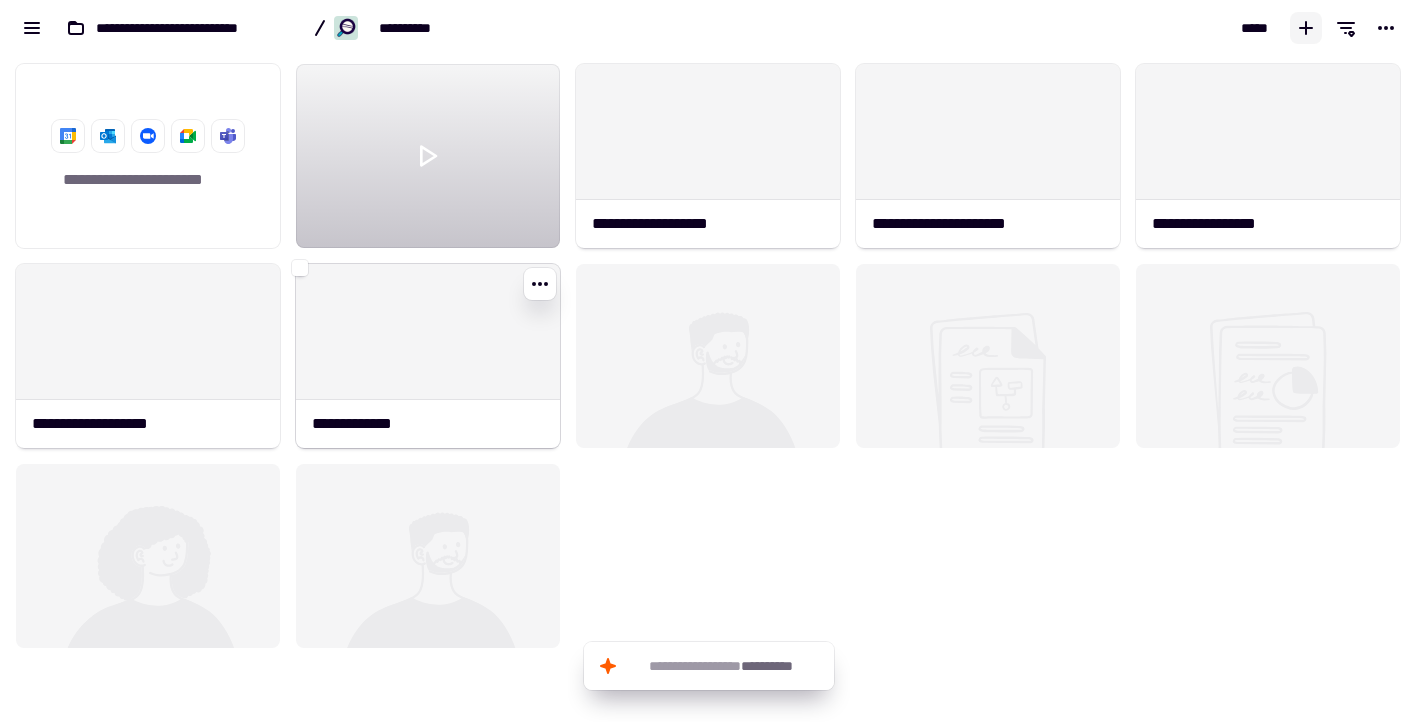 click 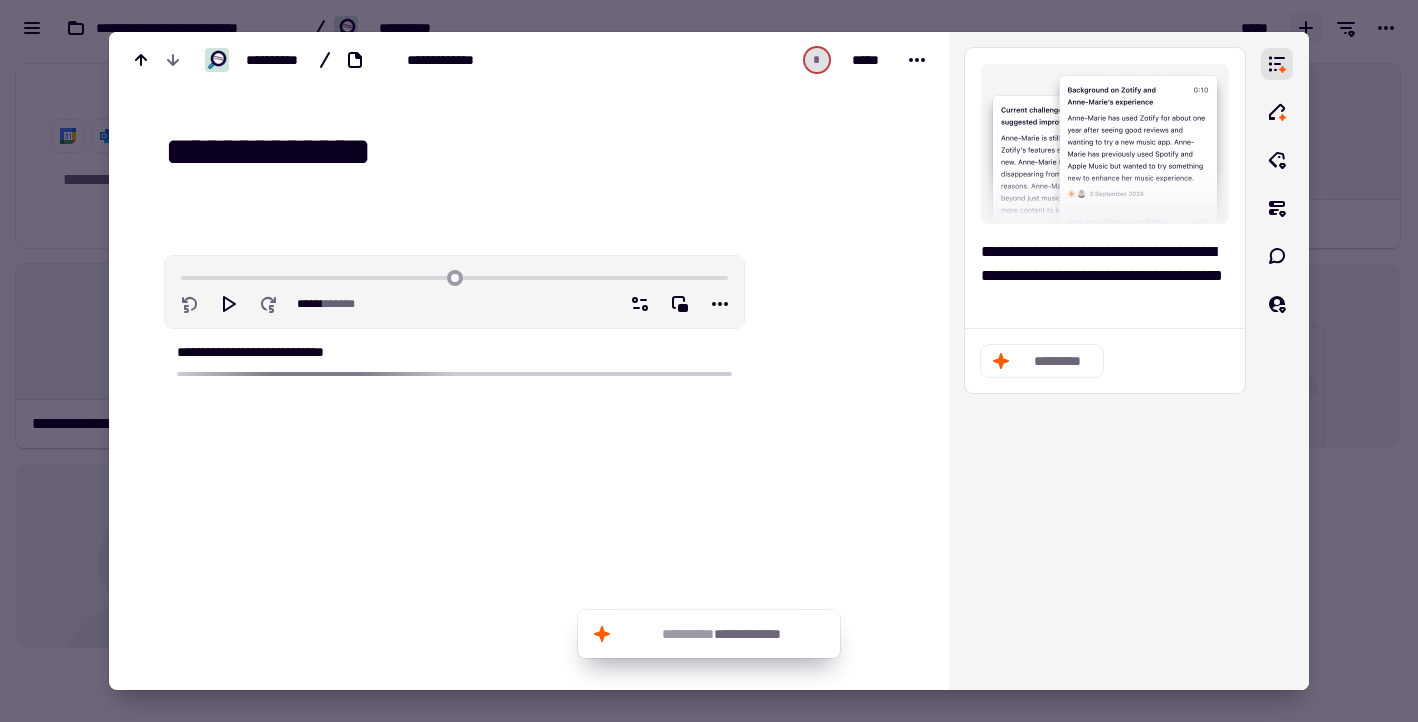 click at bounding box center (709, 361) 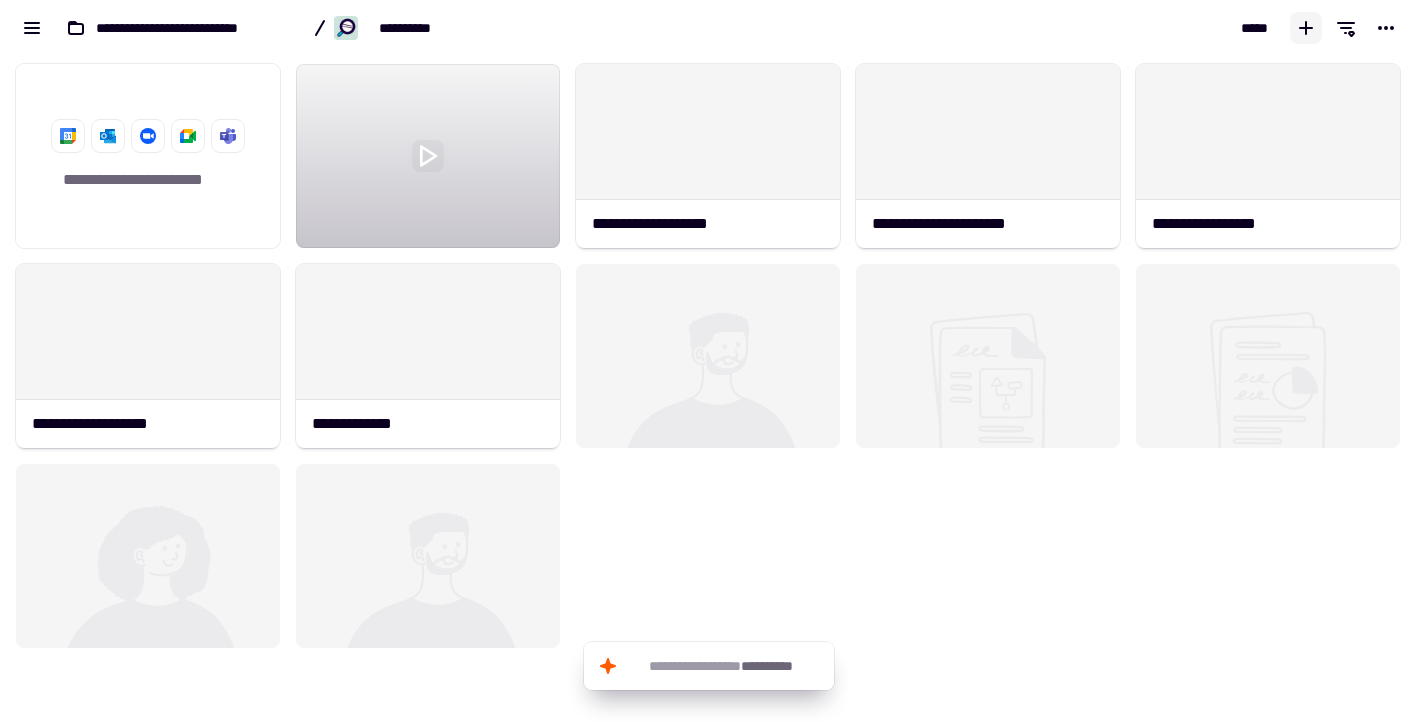 click 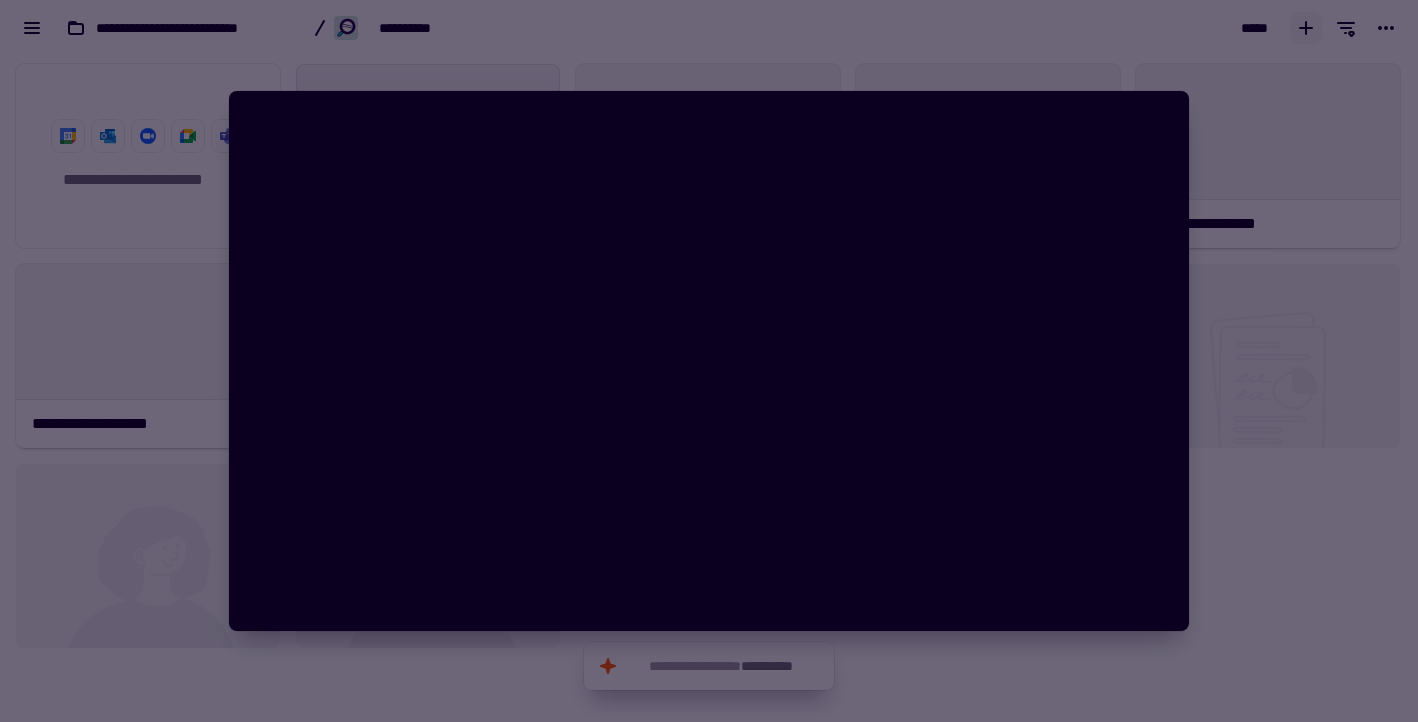 click at bounding box center [709, 361] 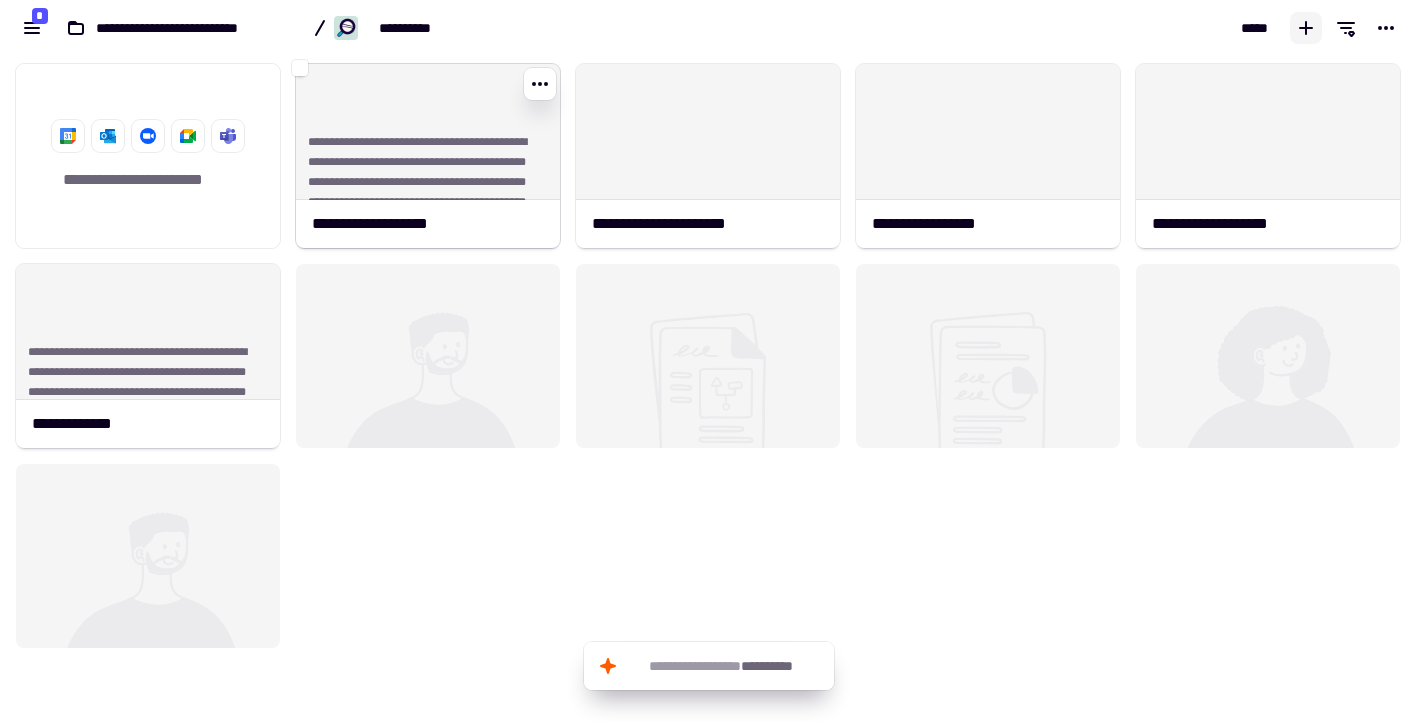 click on "**********" 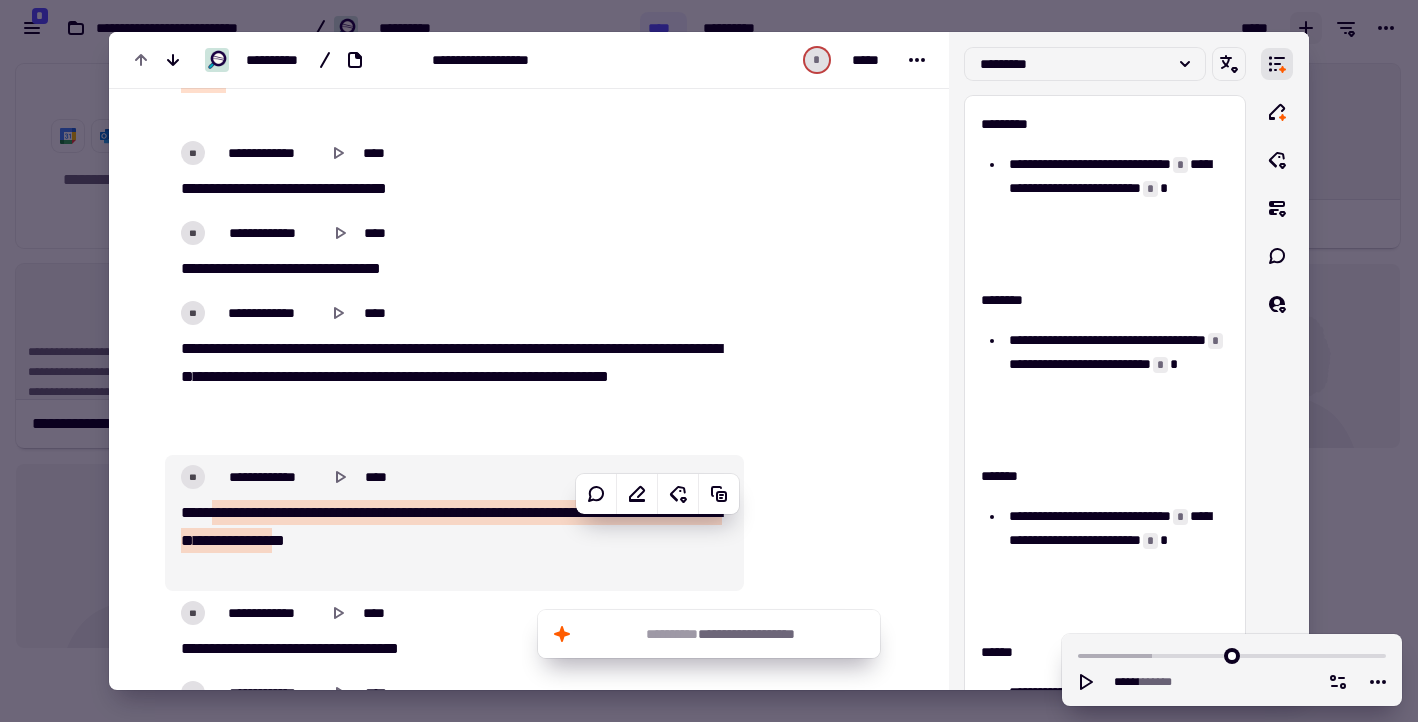 scroll, scrollTop: 3227, scrollLeft: 0, axis: vertical 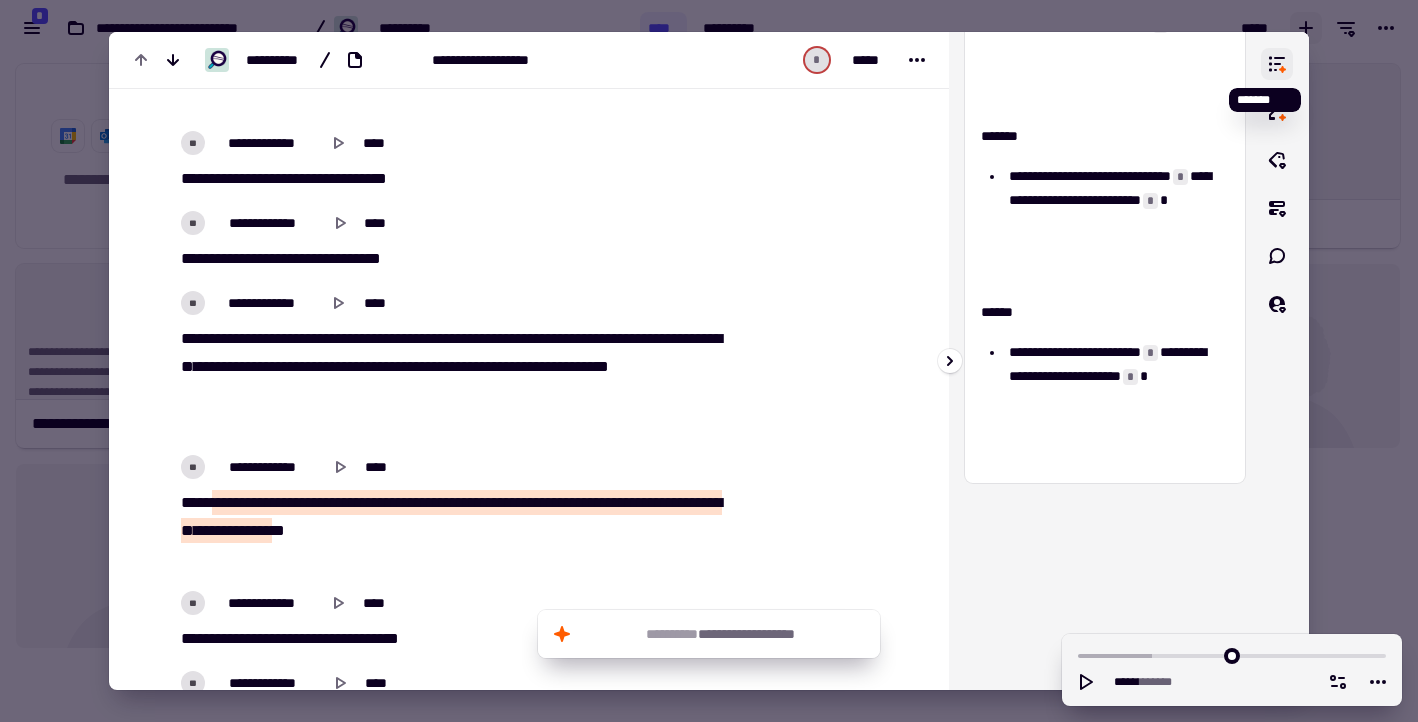 click 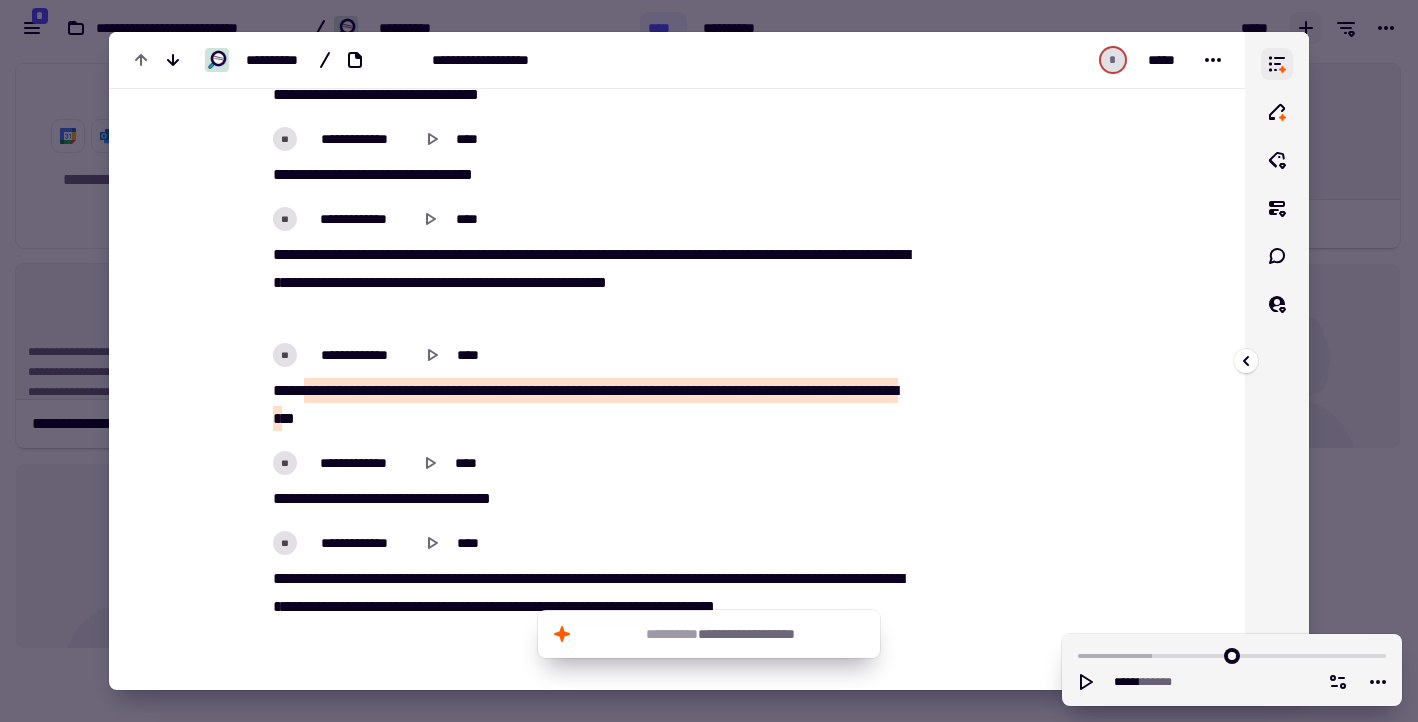 click 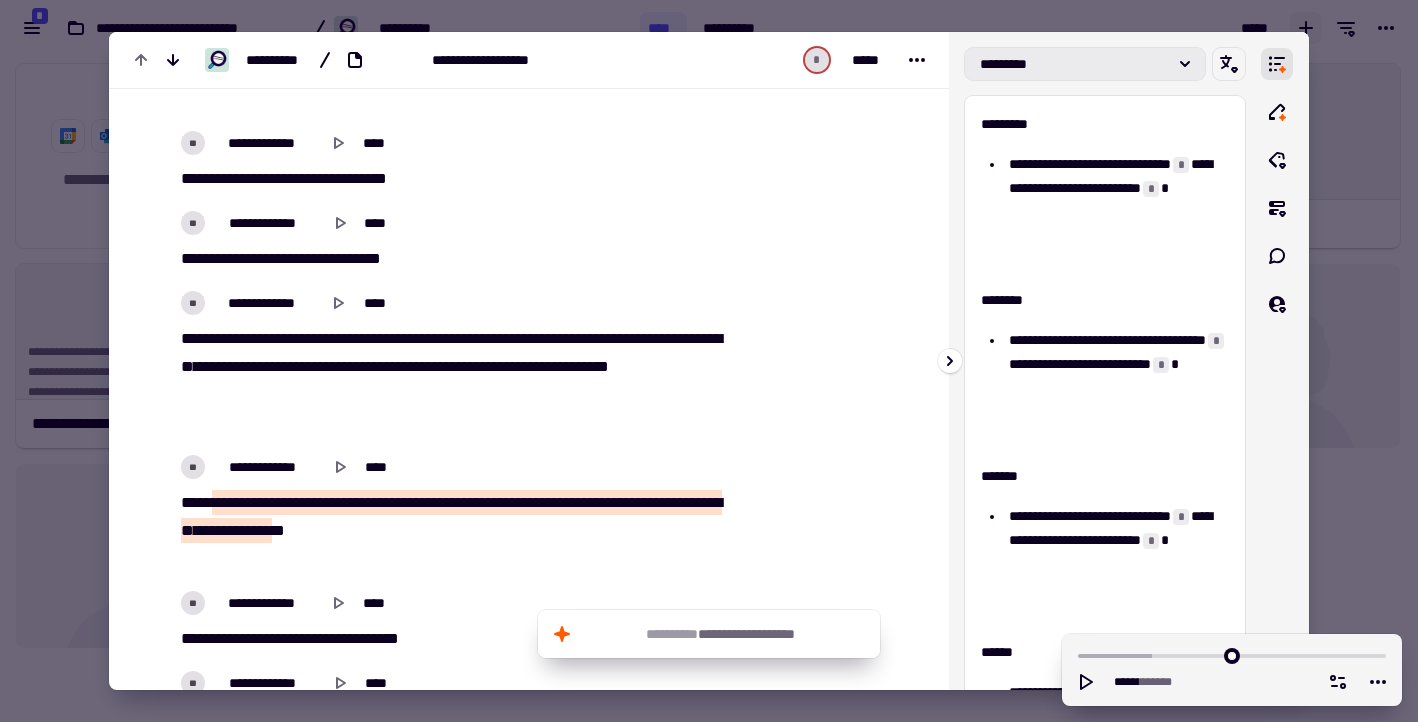 click 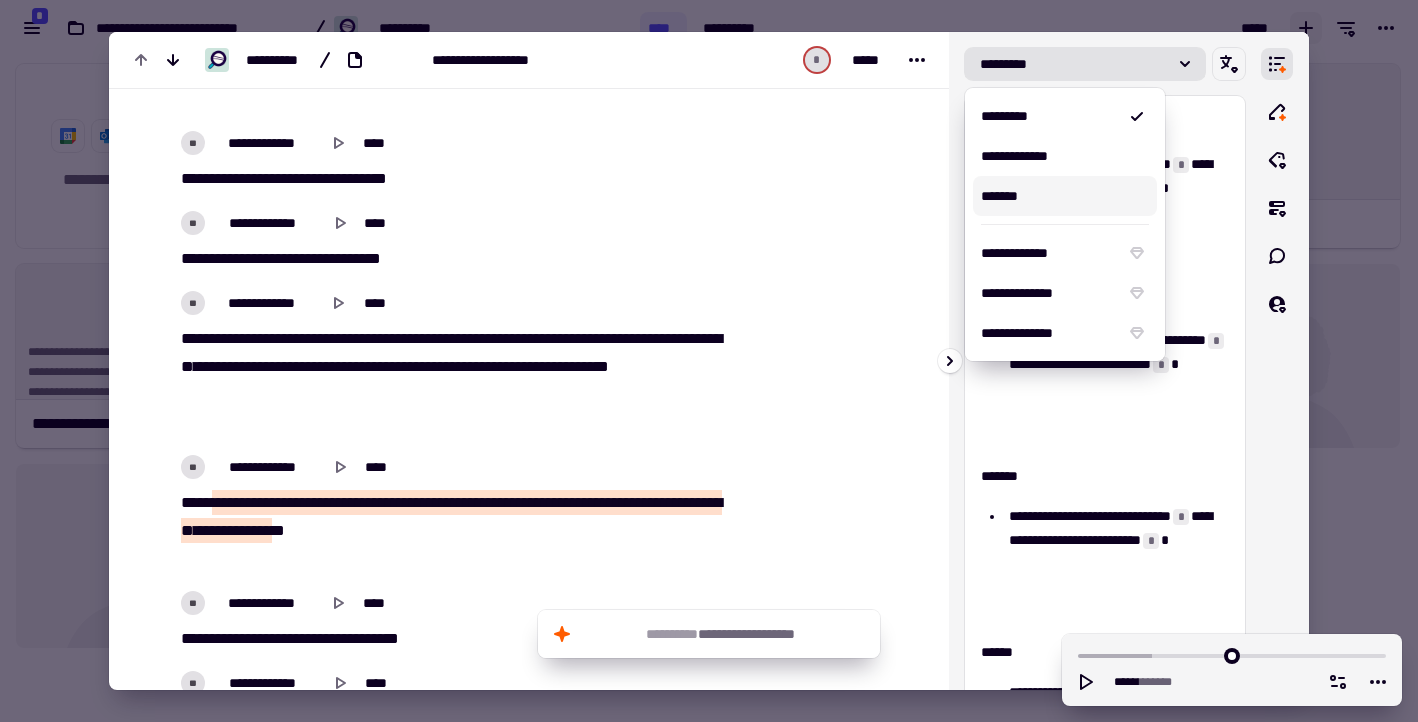 click on "*******" at bounding box center (1065, 196) 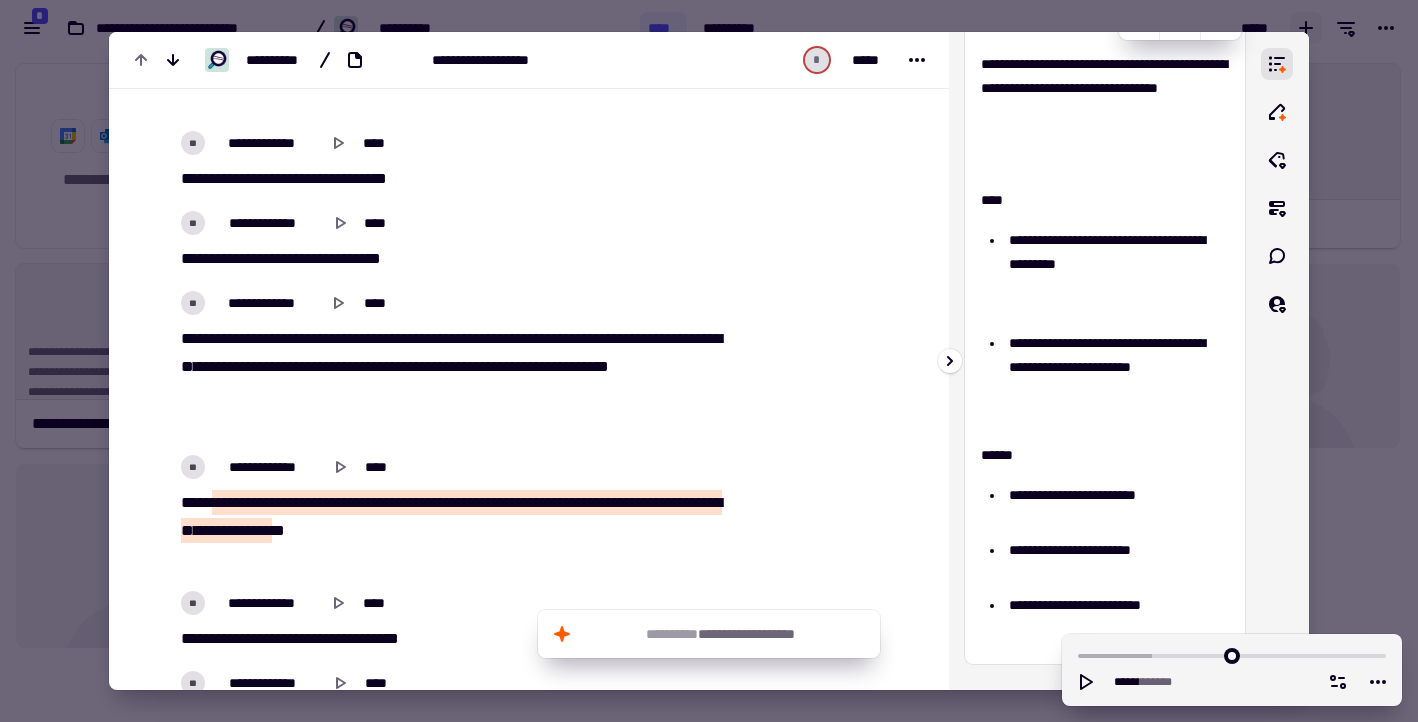 scroll, scrollTop: 94, scrollLeft: 0, axis: vertical 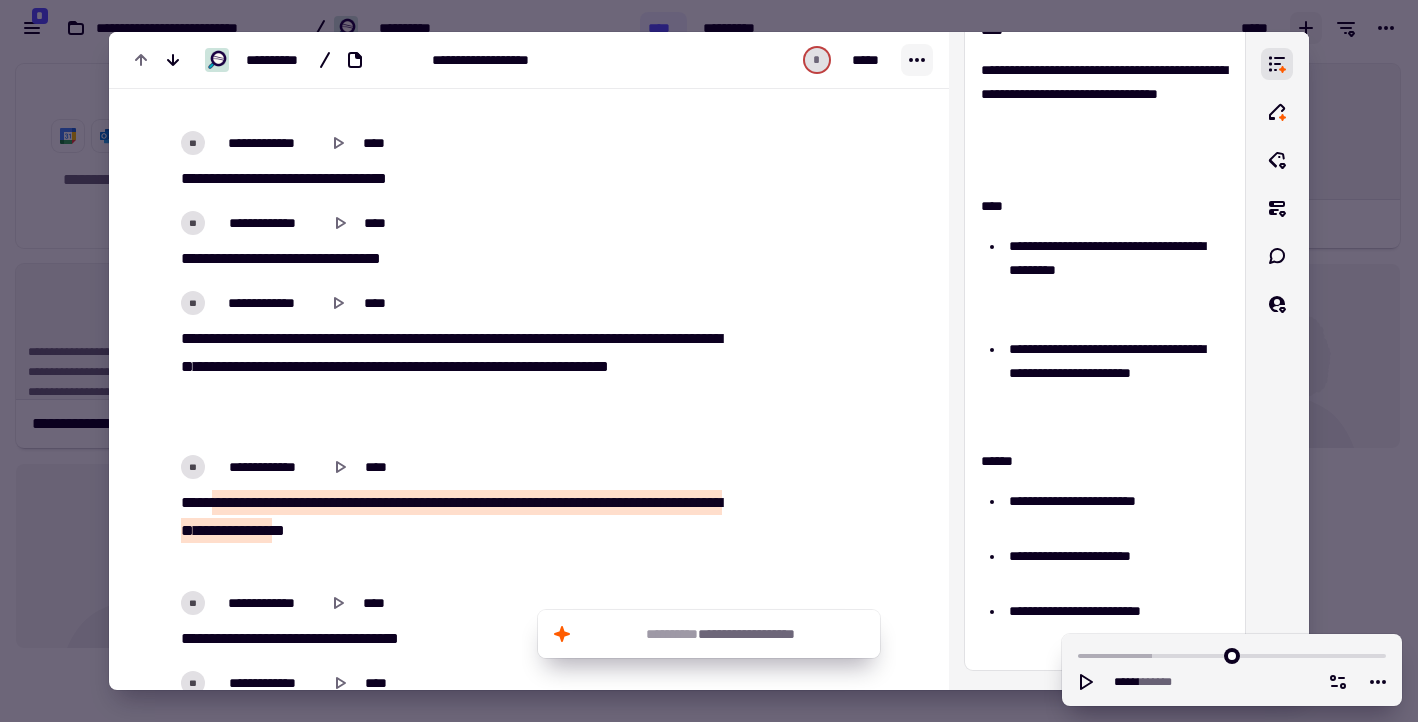 click 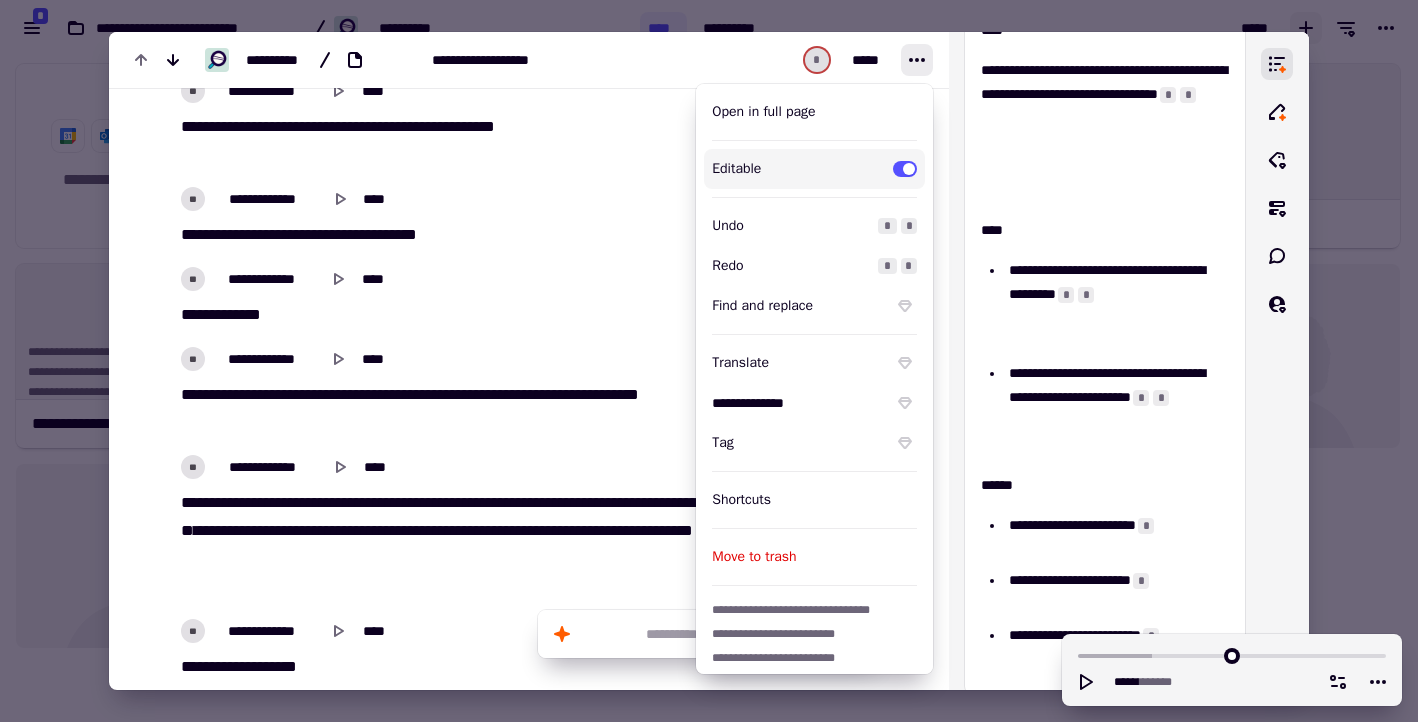scroll, scrollTop: 0, scrollLeft: 0, axis: both 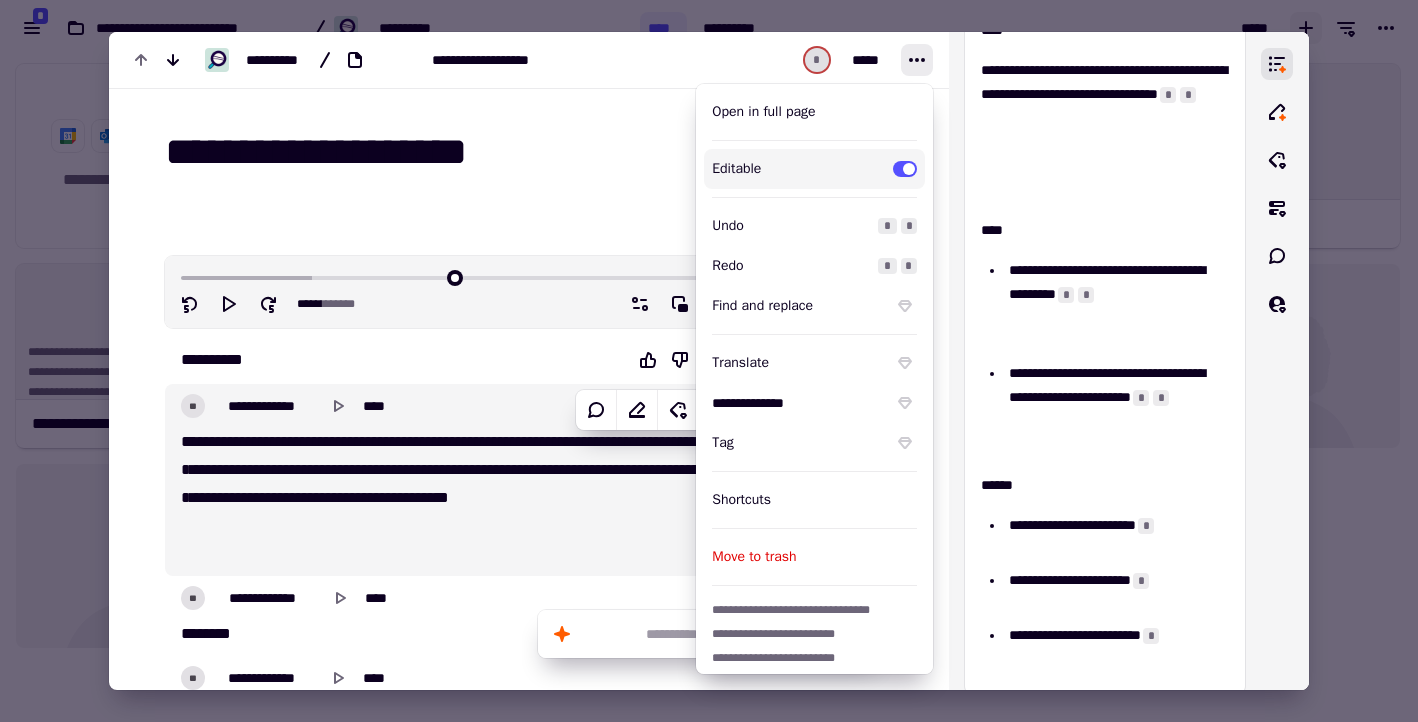 click on "**   **   **   **   **   **   **   **   **   **   *   **   *   **   **   **   **   *   *   **   *   *   **   *   **   *   *   **   **   **   **   **   *   **   *   **   **   **   **   **   **   **   **   **   **   **   **   **   *   **   *   **   *   *   *   *   **   **   *   **   *   **   **   *   *   **   **   **   *   *   *   *   *   ****   *   **   **   **   *   **   *   **   *   **   **" at bounding box center (454, 498) 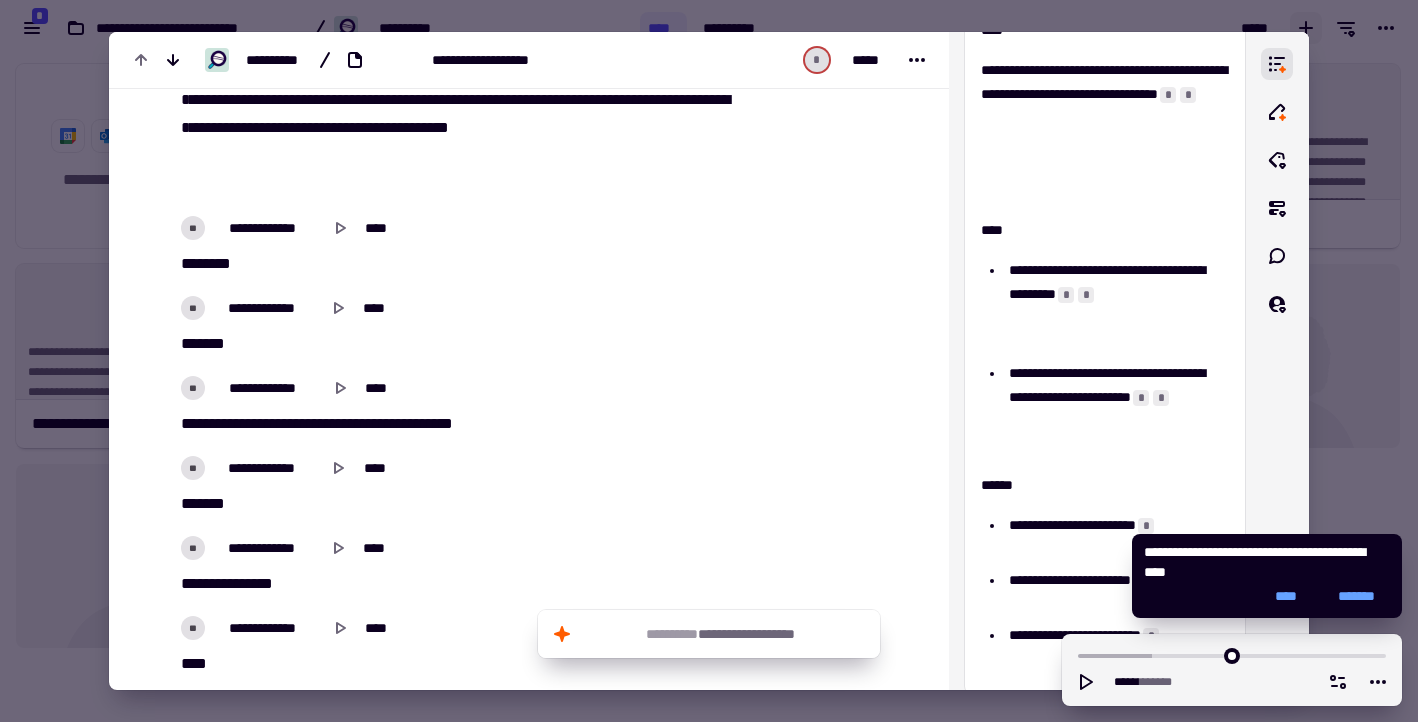 scroll, scrollTop: 383, scrollLeft: 0, axis: vertical 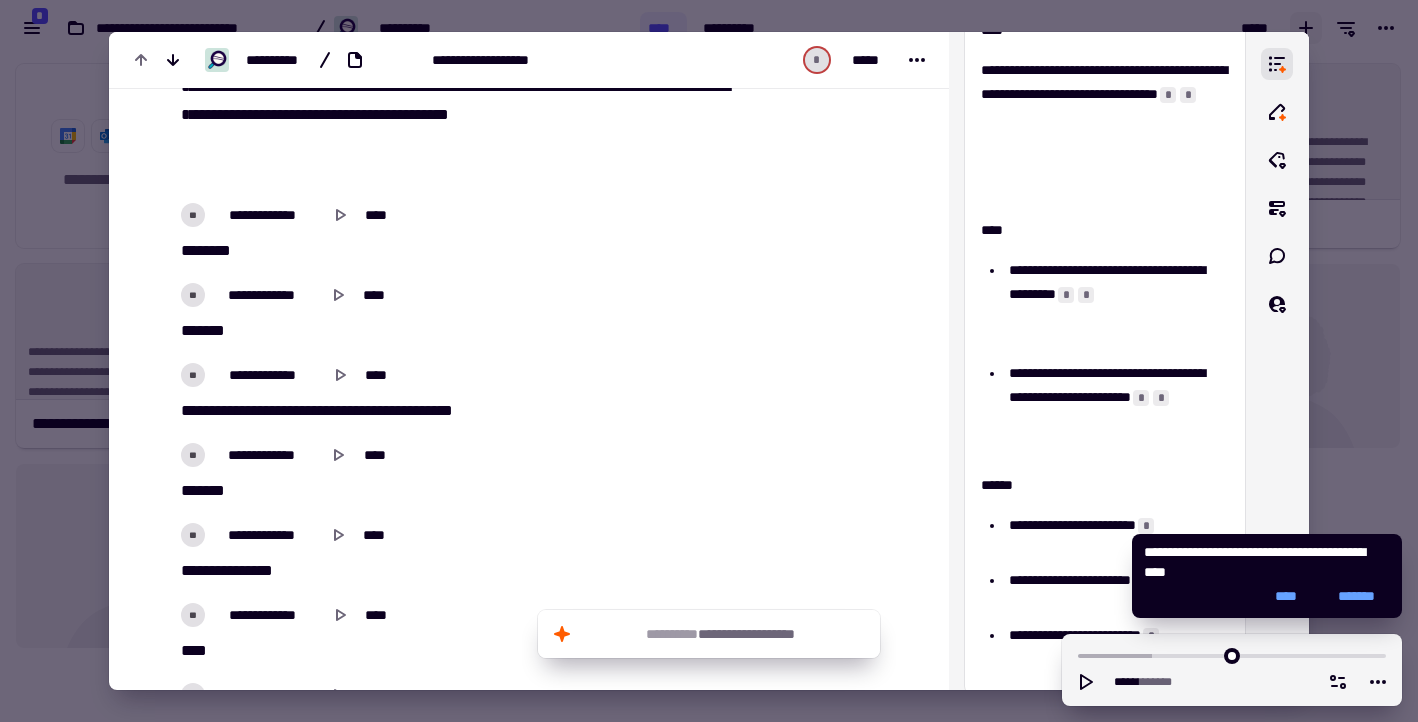 click on "**" at bounding box center (254, 410) 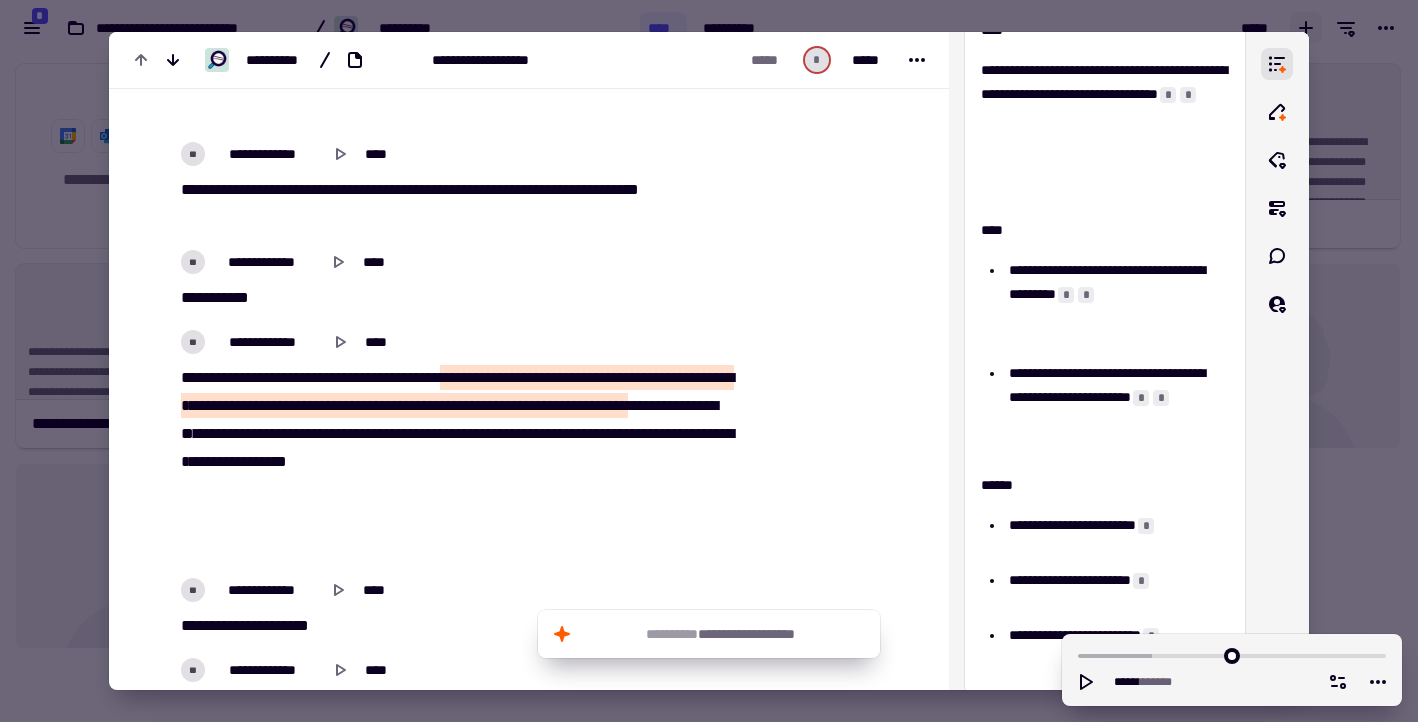 scroll, scrollTop: 2181, scrollLeft: 0, axis: vertical 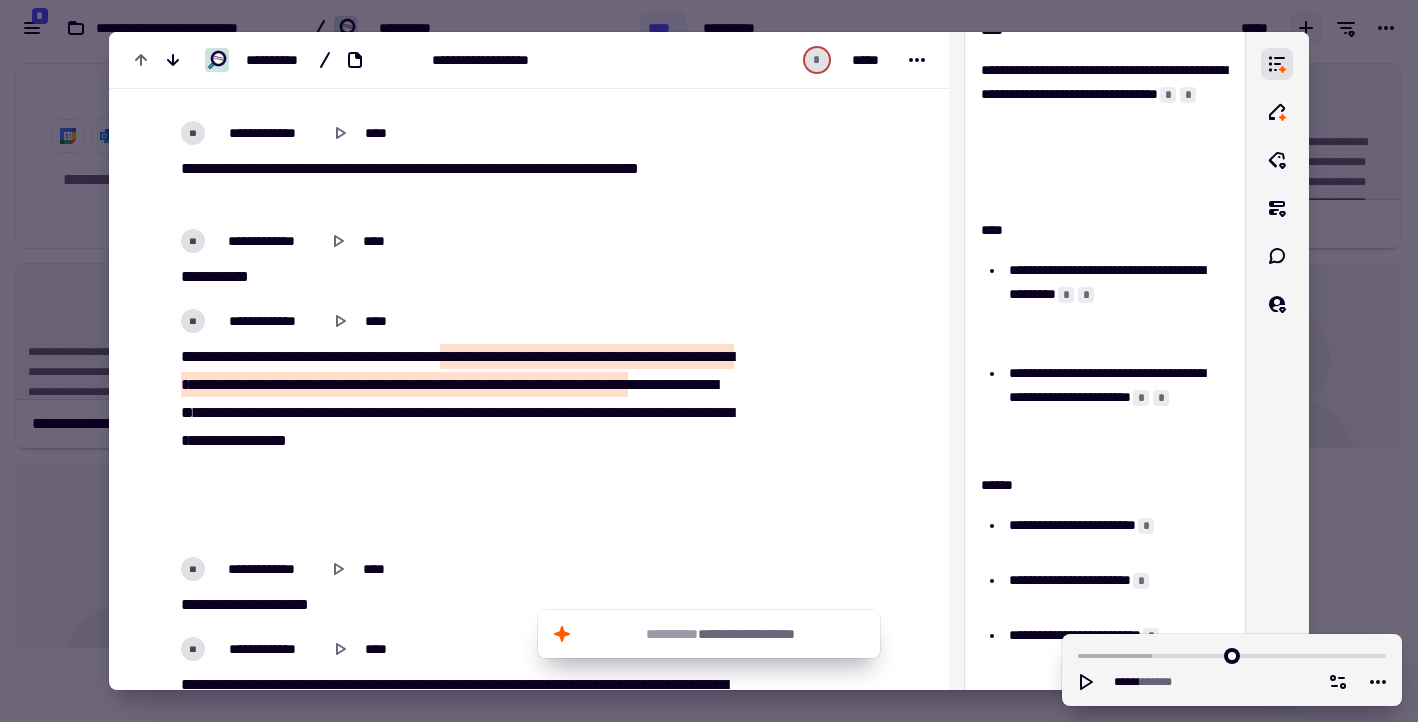click at bounding box center [551, 356] 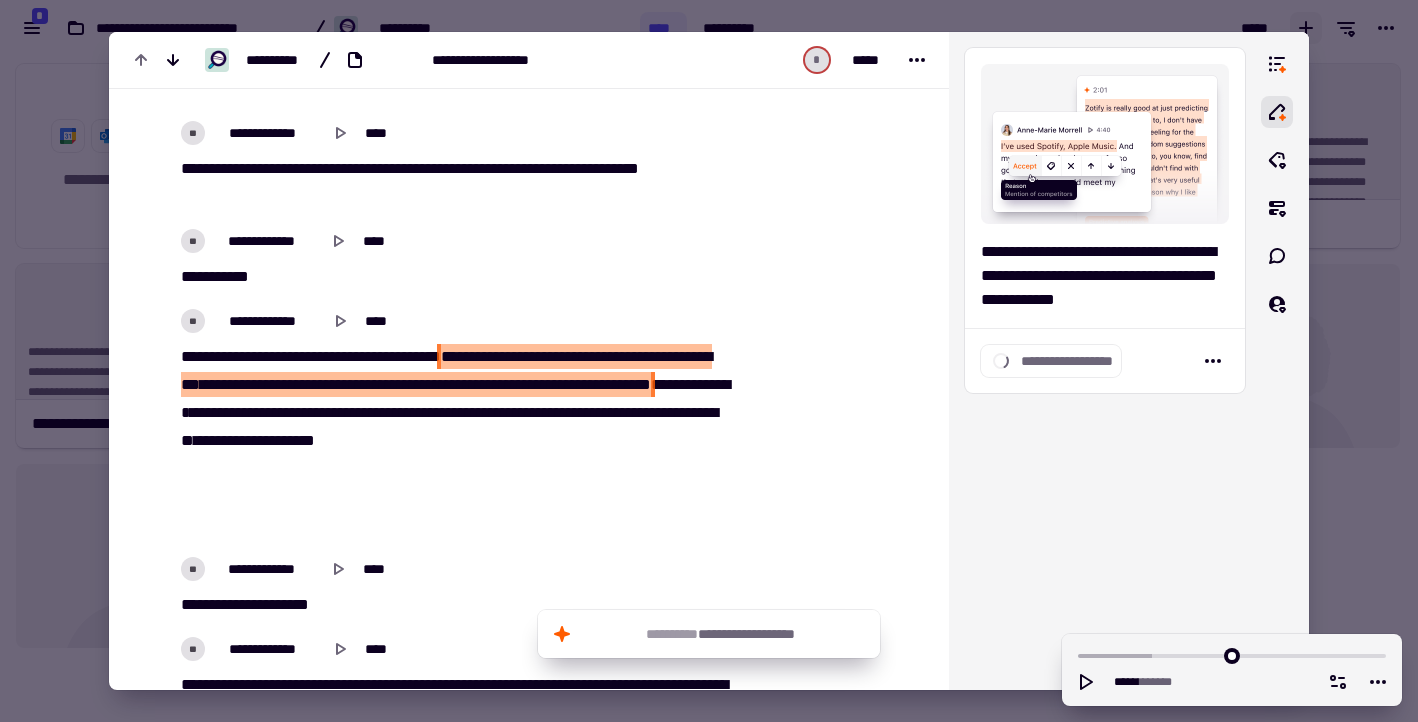 scroll, scrollTop: 0, scrollLeft: 0, axis: both 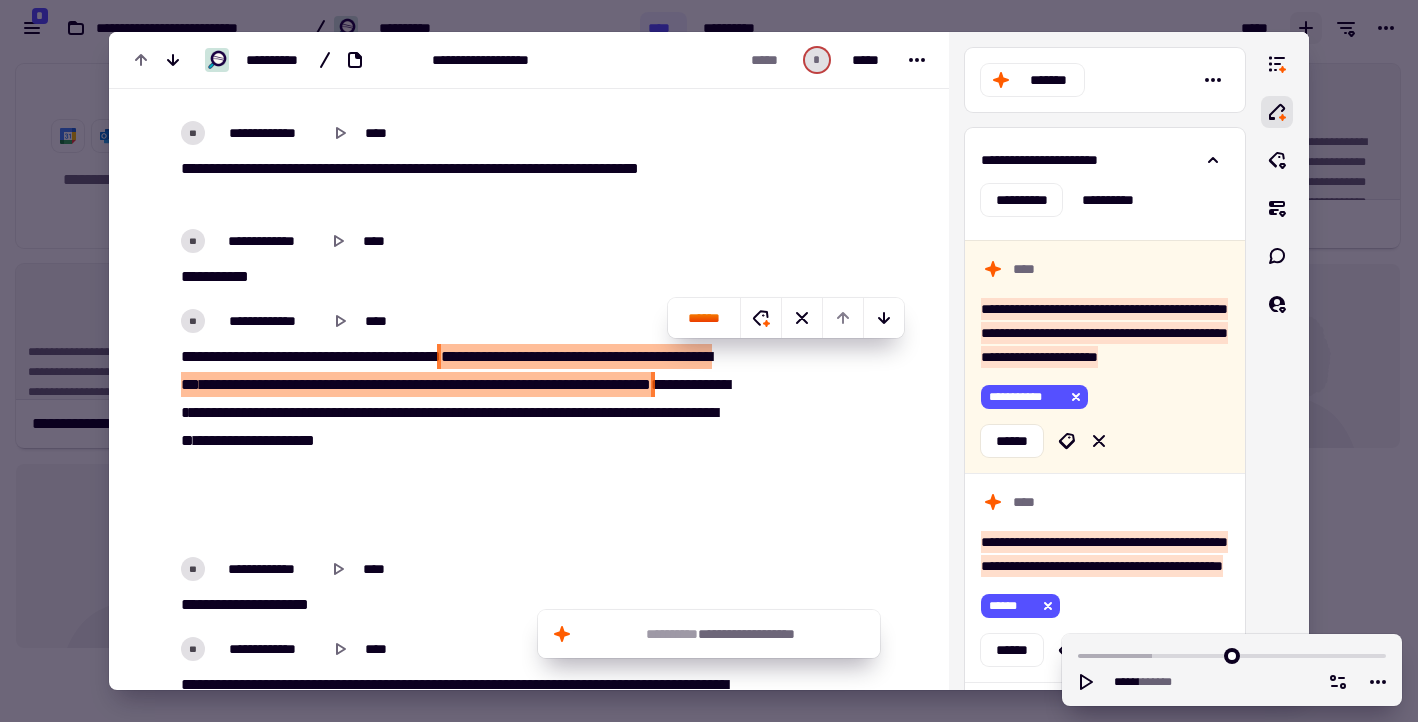 click on "*   *   *   *   **   ***   *   **   **   *   **   **   *   **   **   ***   **   **   **   **   *   *   **   *   ***   **   **   **   *   *   **   *   *   ***   *   **   **   *   **   *   **   **   **   **   **   *   *   **   **   *   **   *   *   *   **   **   **   *   **   **   *   *   **   **   *   *   *   **   *   **   **   *   *   **   *   **   **   *   *   *   **   **   **   **   **   *   **   *   **   *   **   **   *   *   **   **   **   **   *   **   ***   *   **   *   *   *   **   **   *   *   **" at bounding box center [454, 441] 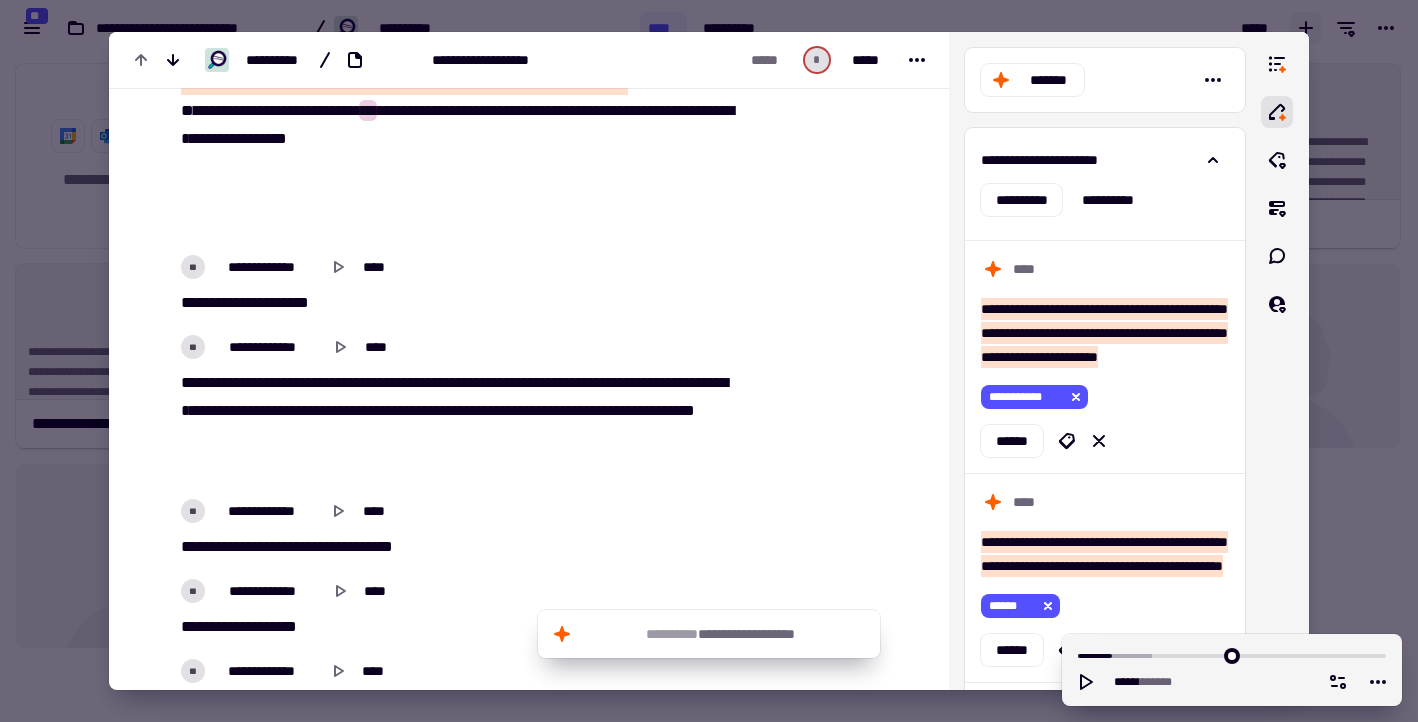 scroll, scrollTop: 2488, scrollLeft: 0, axis: vertical 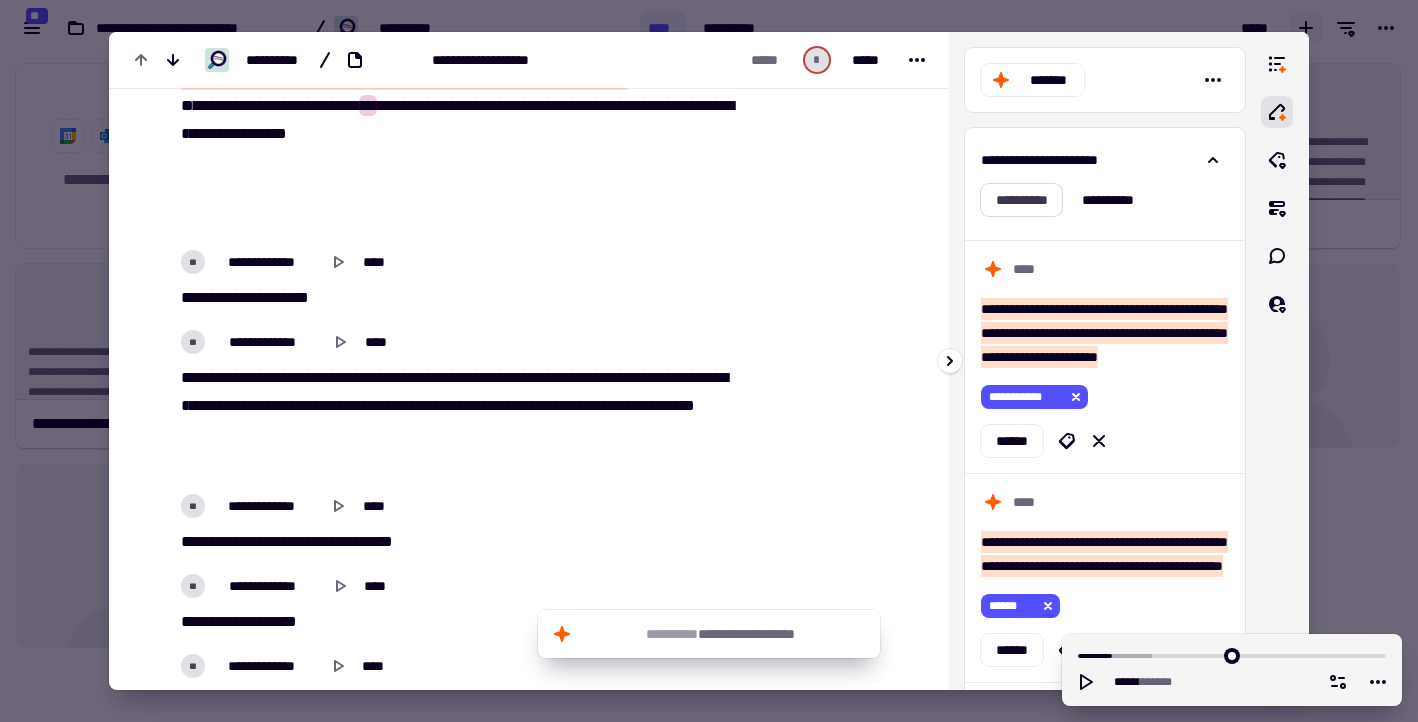 click on "**********" 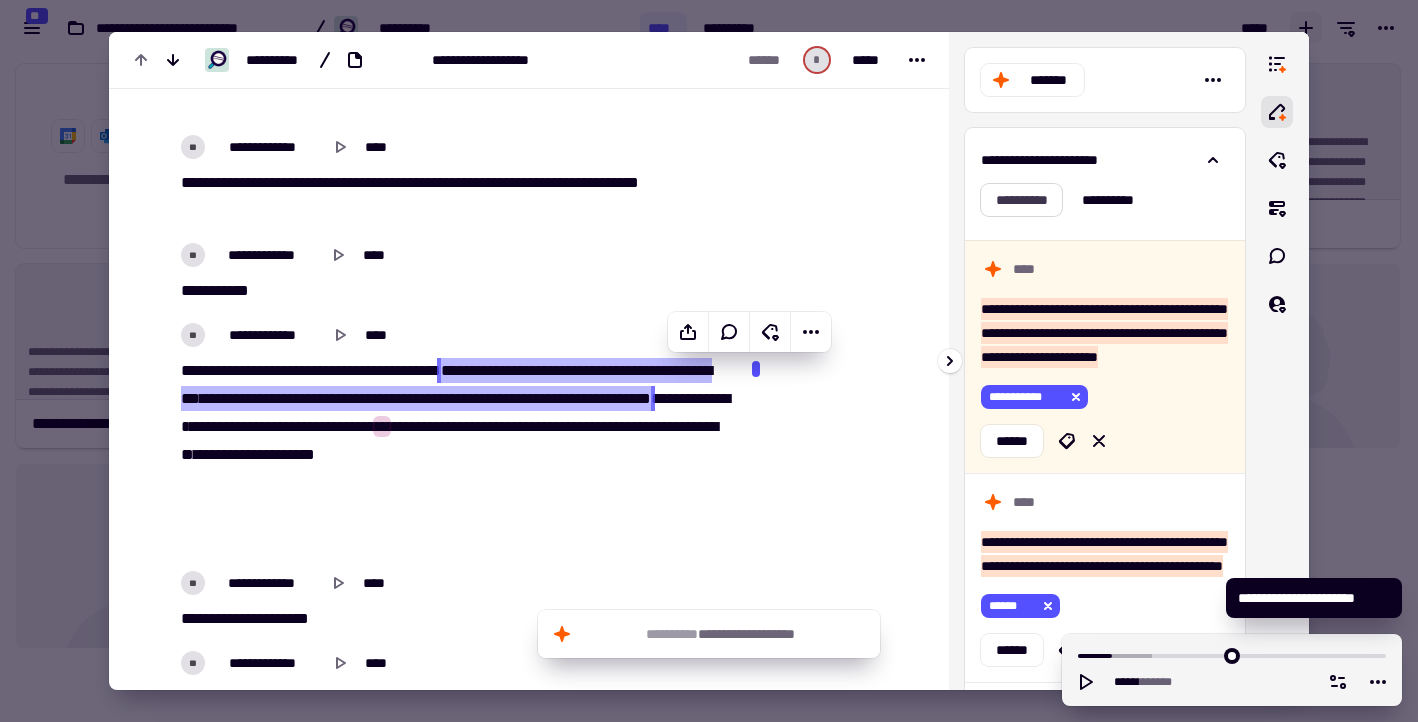 scroll, scrollTop: 2161, scrollLeft: 0, axis: vertical 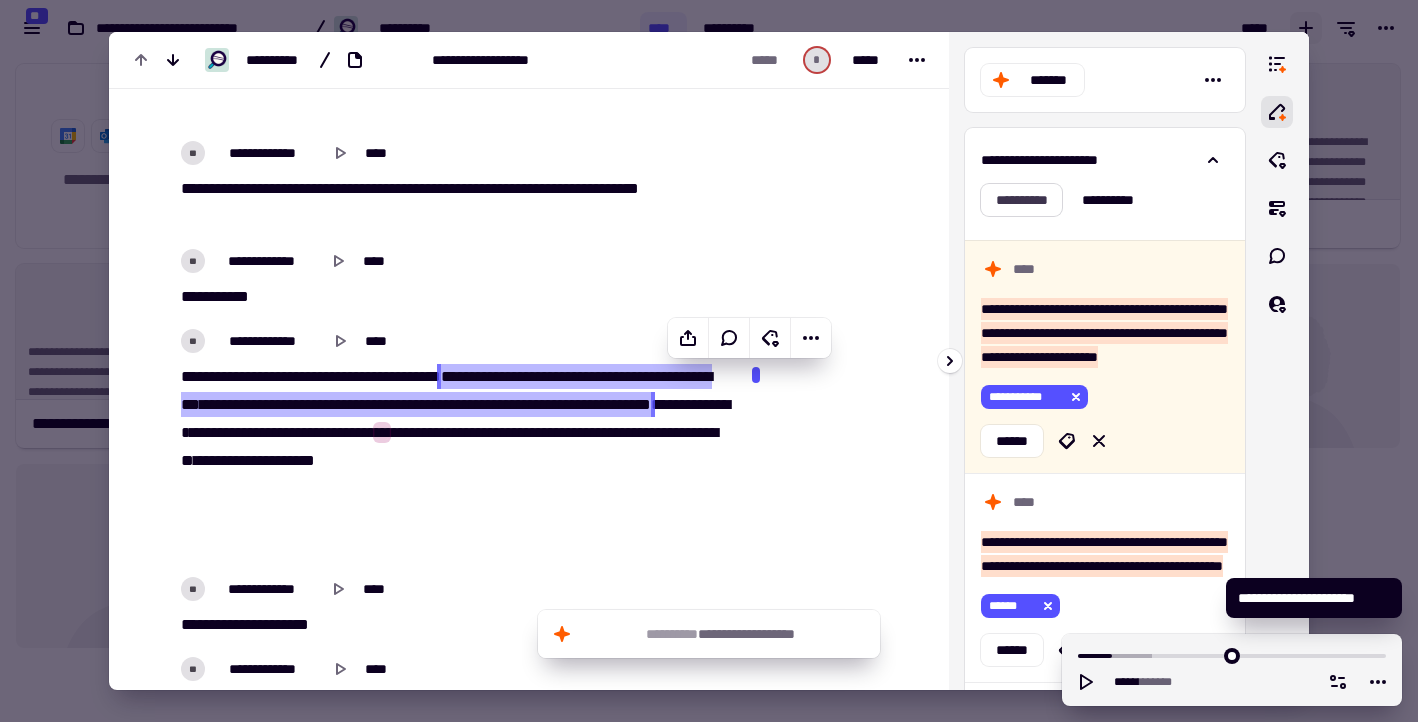 click on "**********" 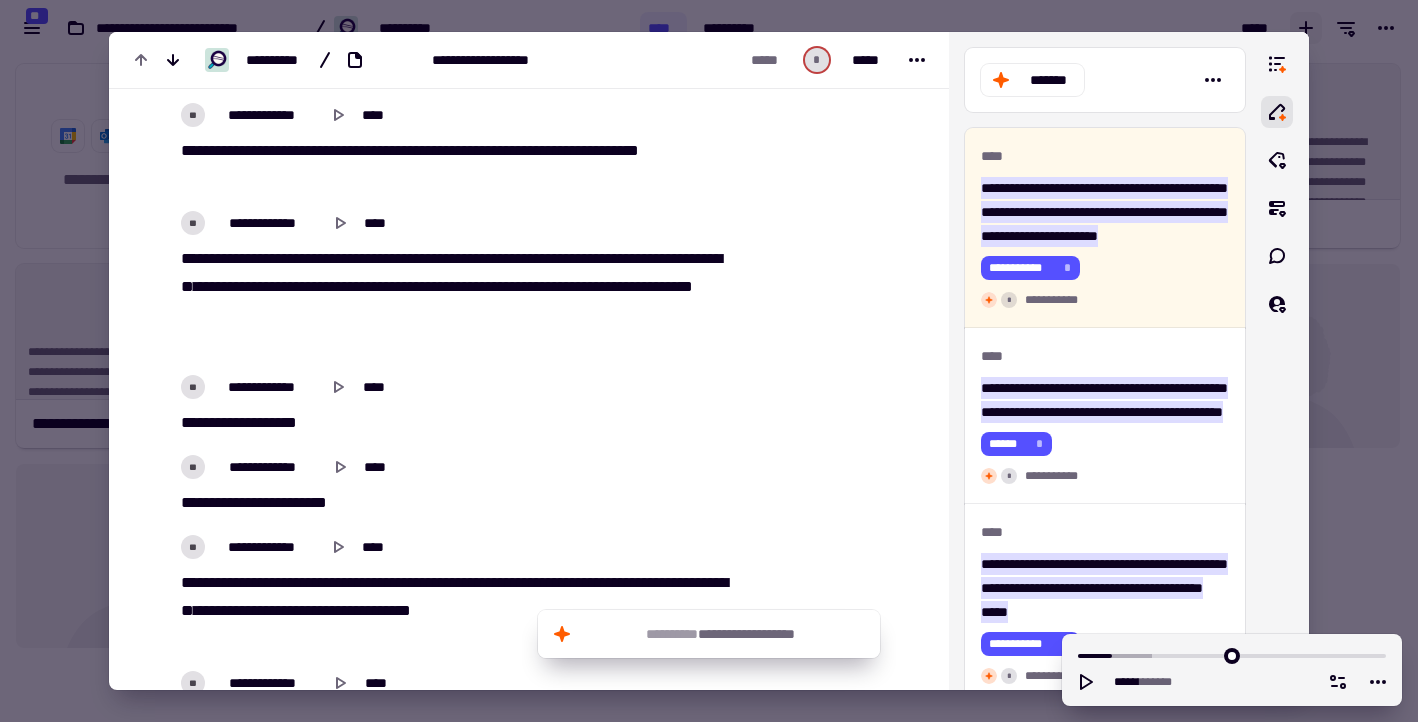 scroll, scrollTop: 1827, scrollLeft: 0, axis: vertical 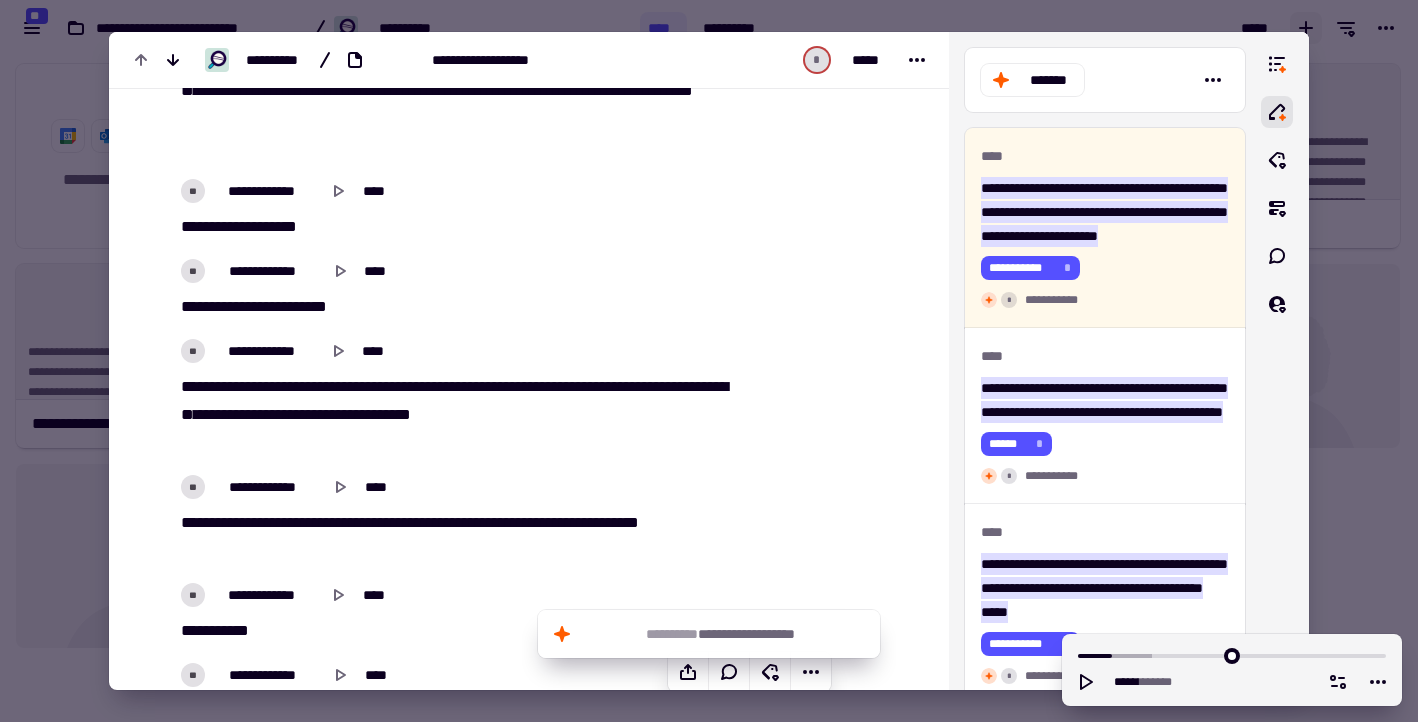 click at bounding box center [709, 361] 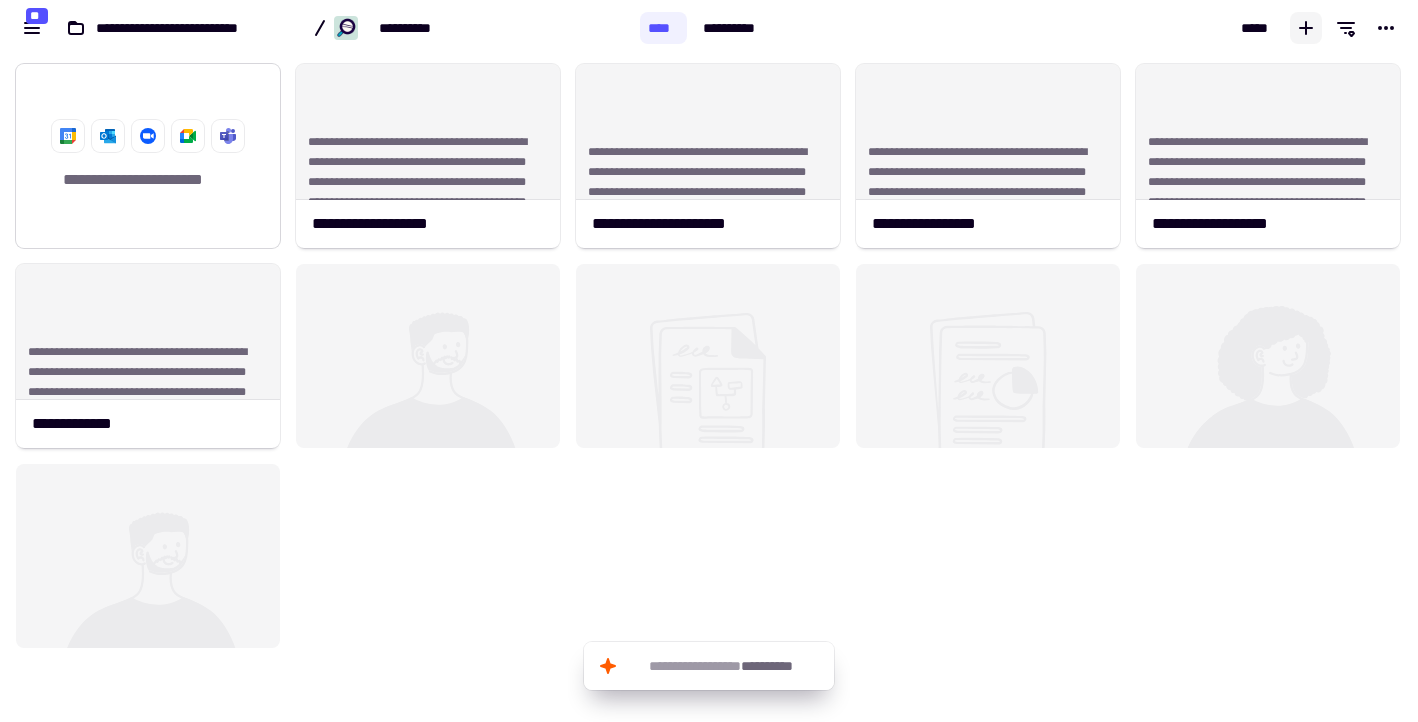 click on "**********" 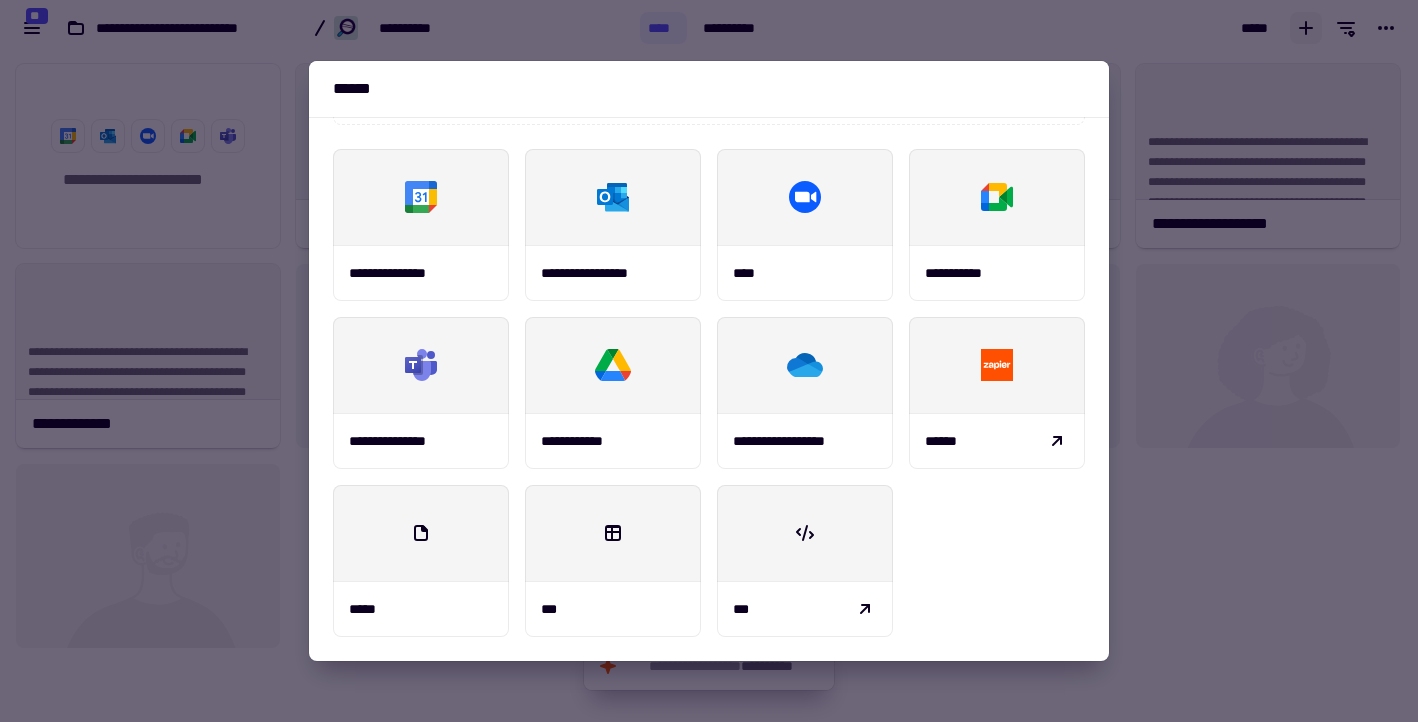 scroll, scrollTop: 0, scrollLeft: 0, axis: both 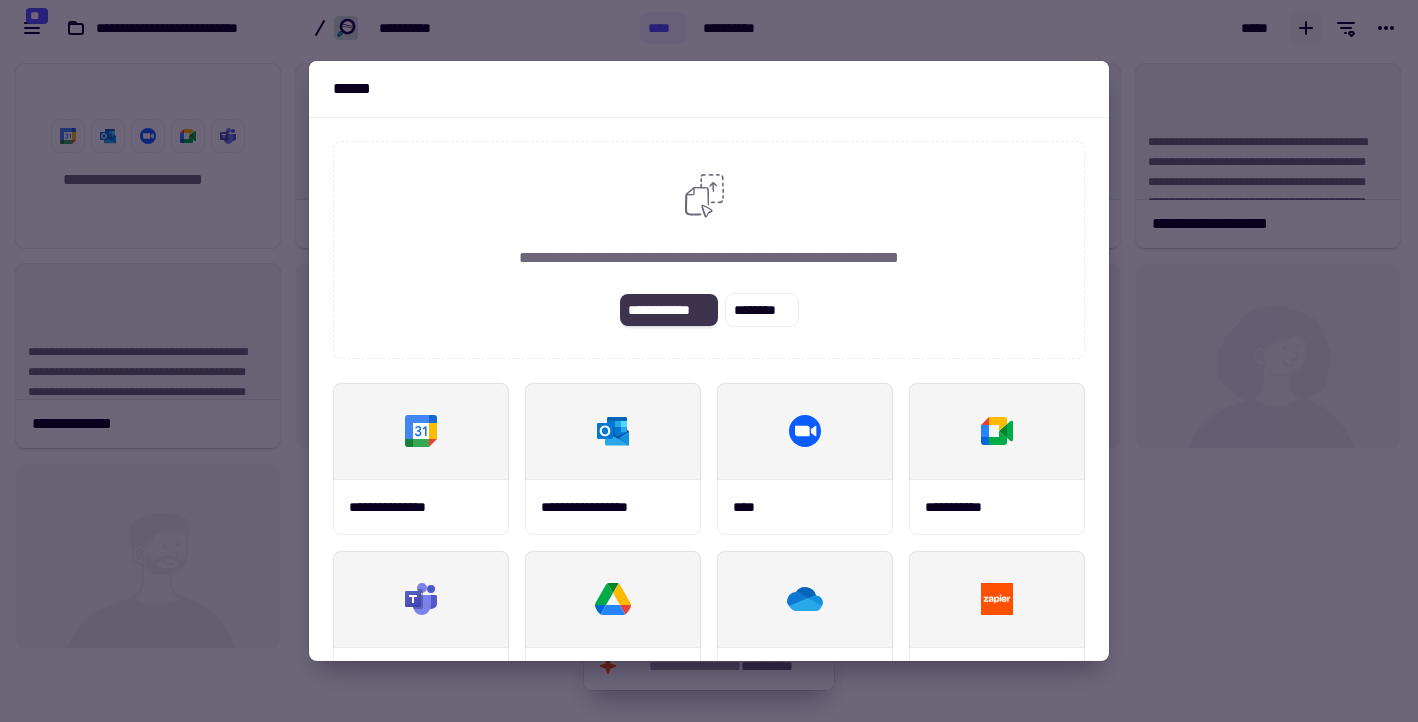 click on "**********" 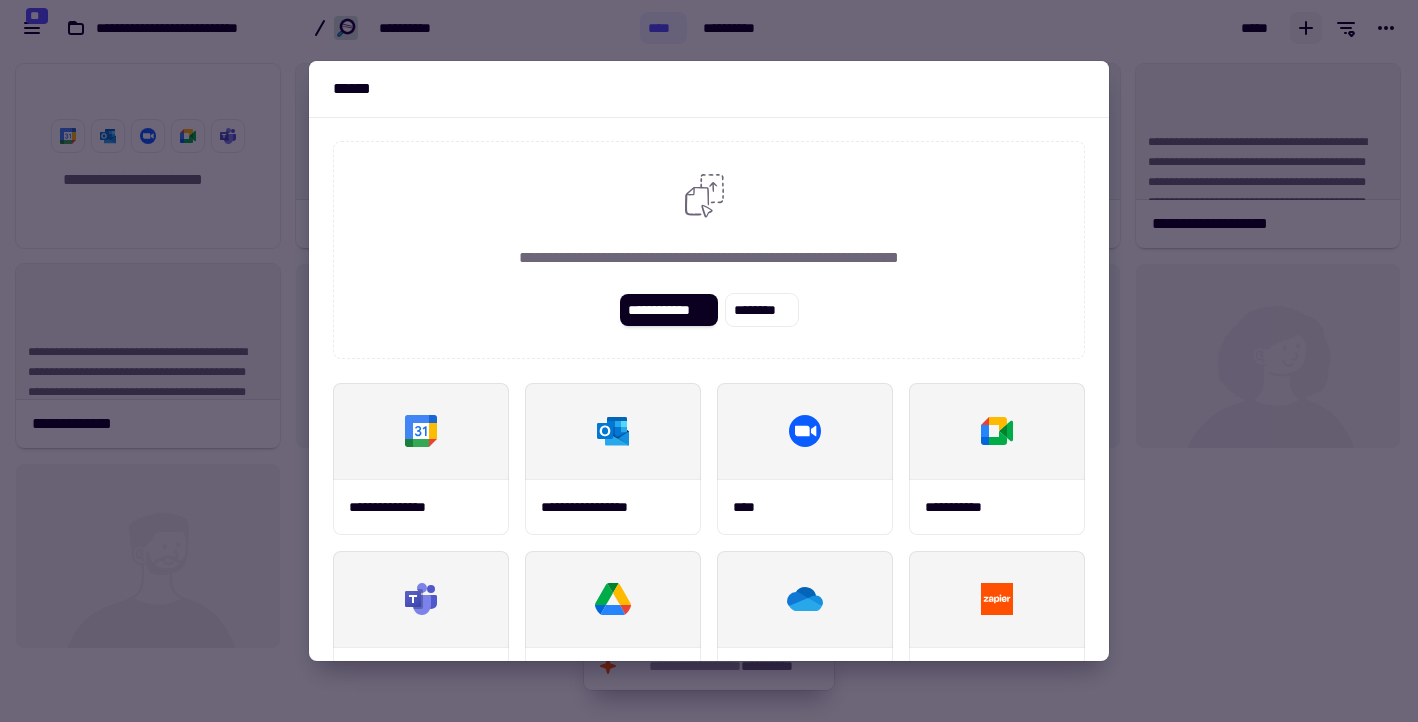 click at bounding box center (709, 361) 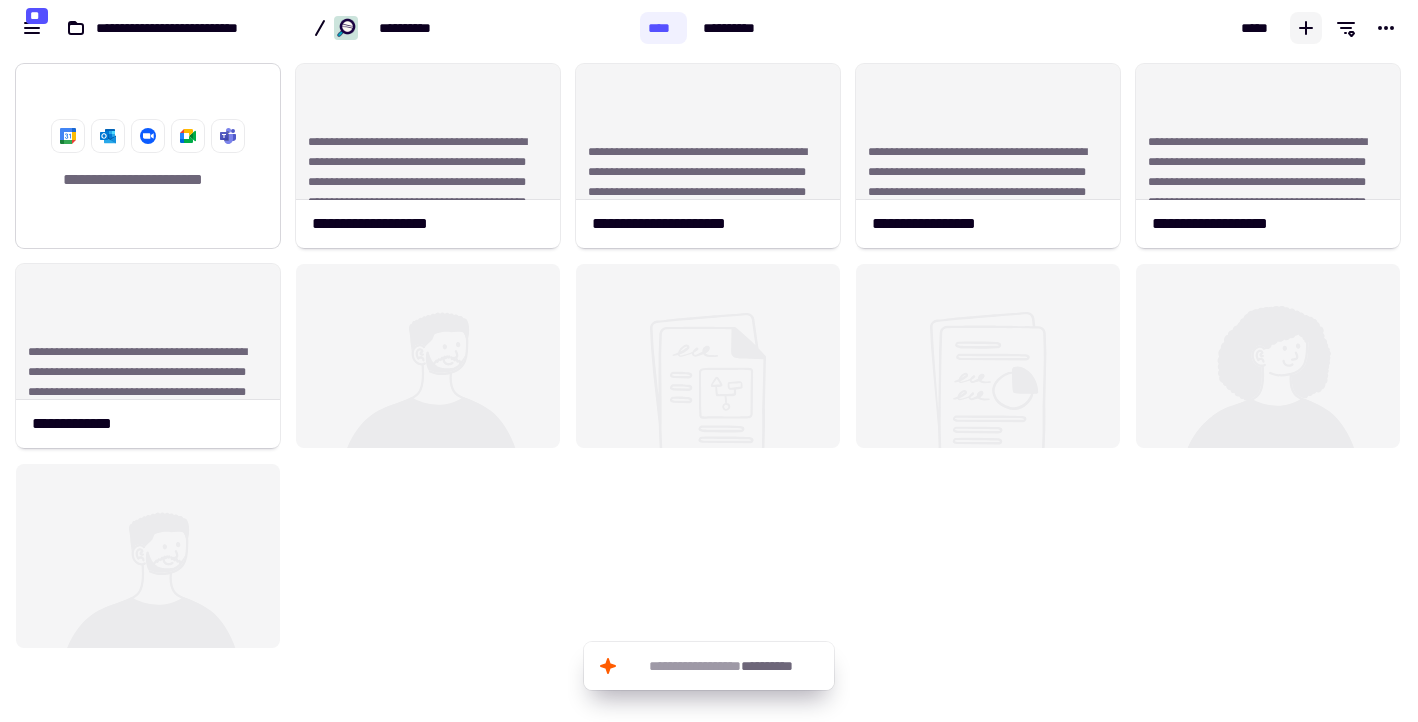 click on "**********" 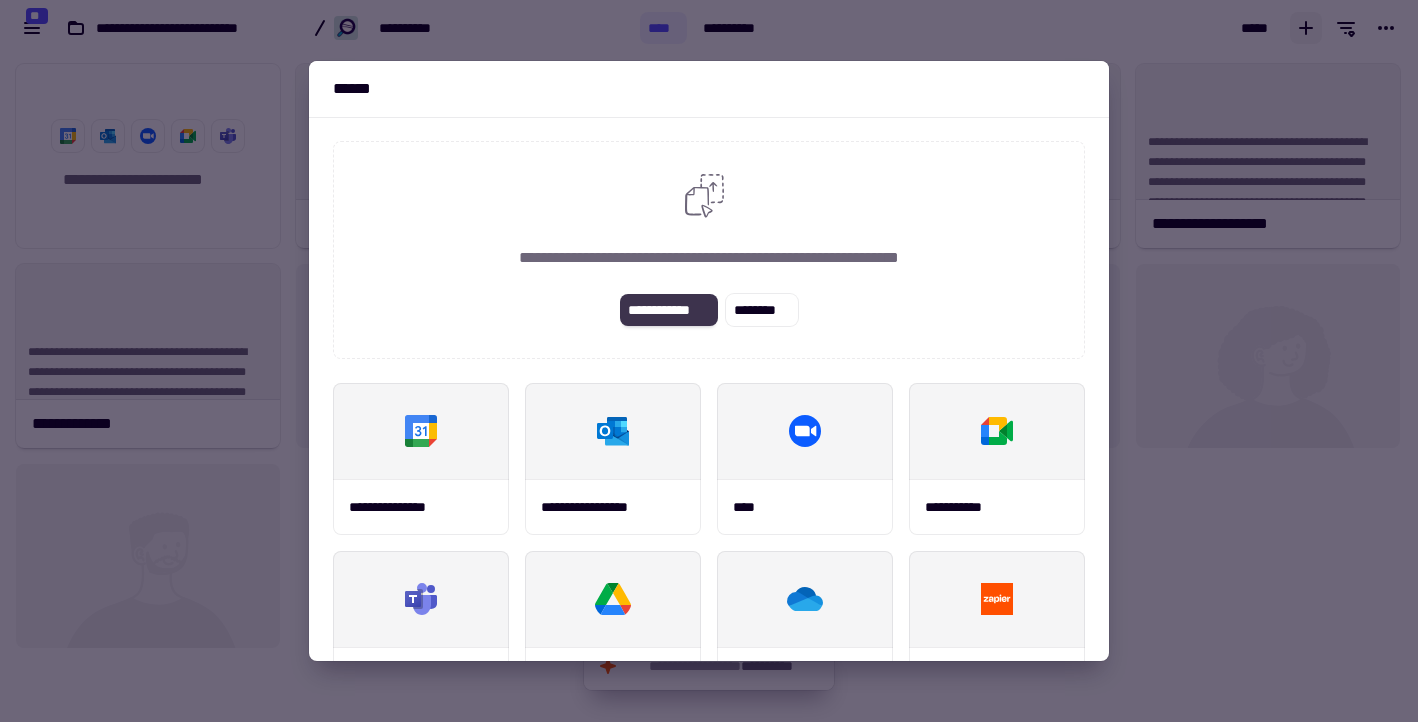 click on "**********" 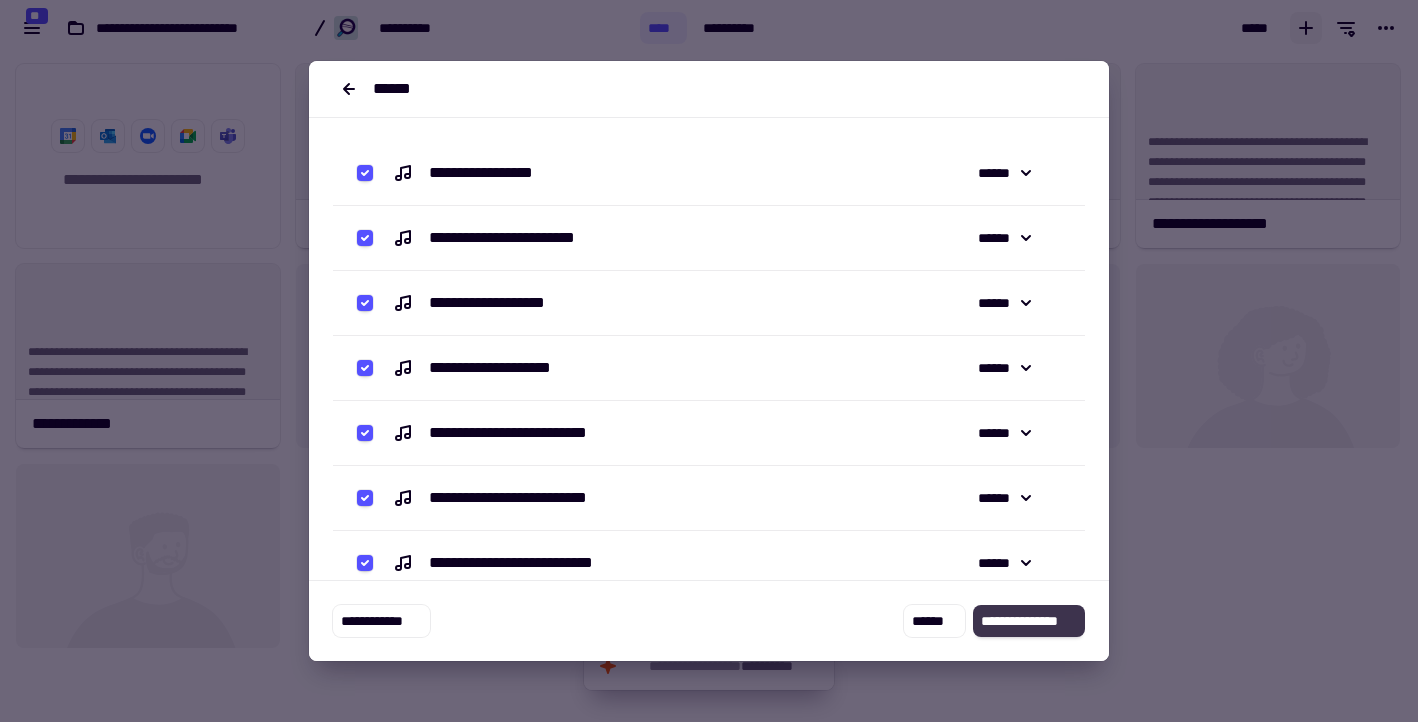 click on "**********" 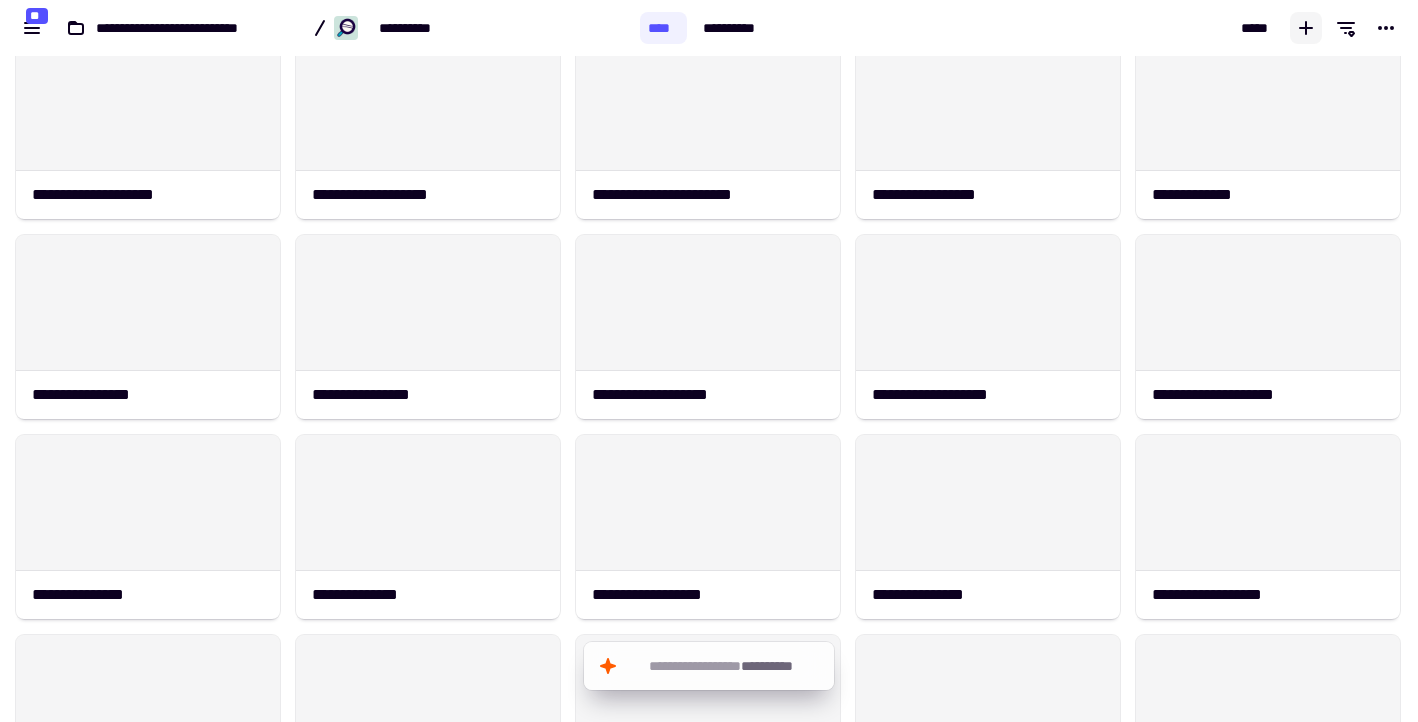 scroll, scrollTop: 0, scrollLeft: 0, axis: both 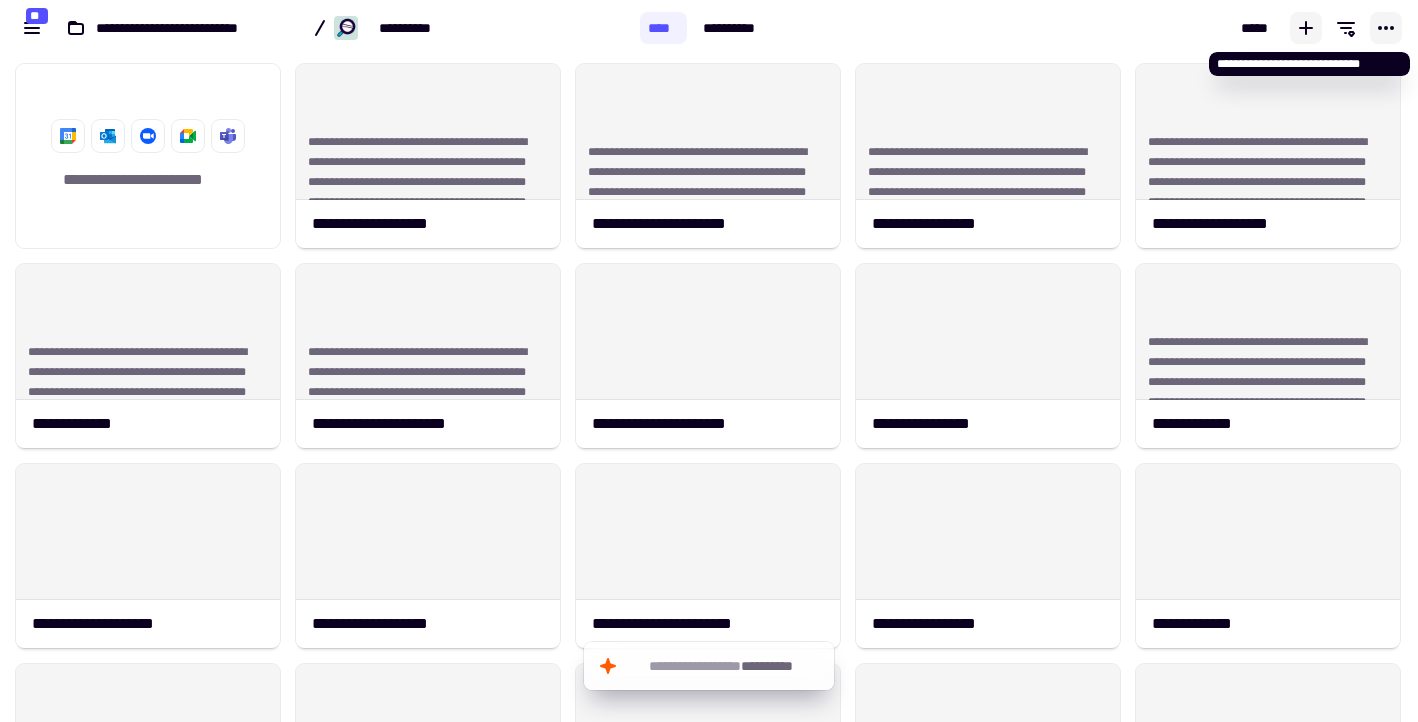 click 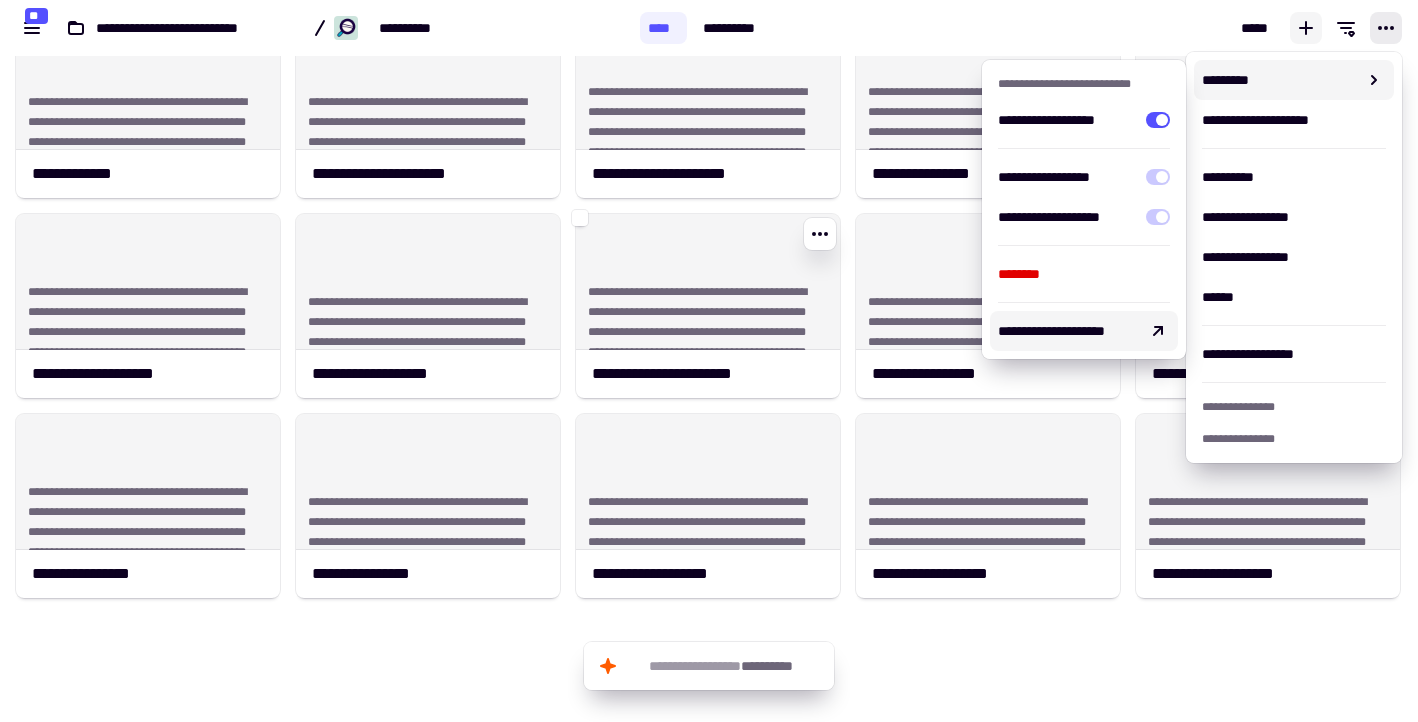 scroll, scrollTop: 668, scrollLeft: 0, axis: vertical 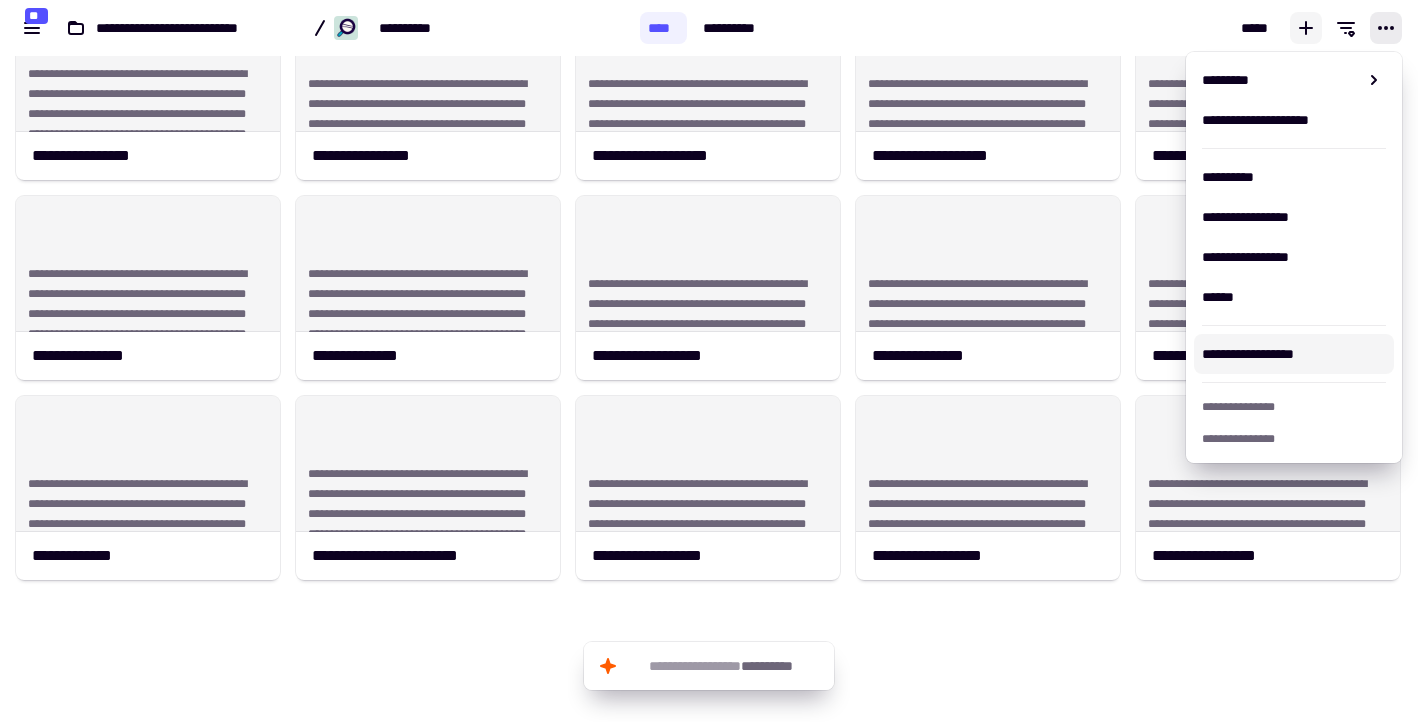 click on "**********" 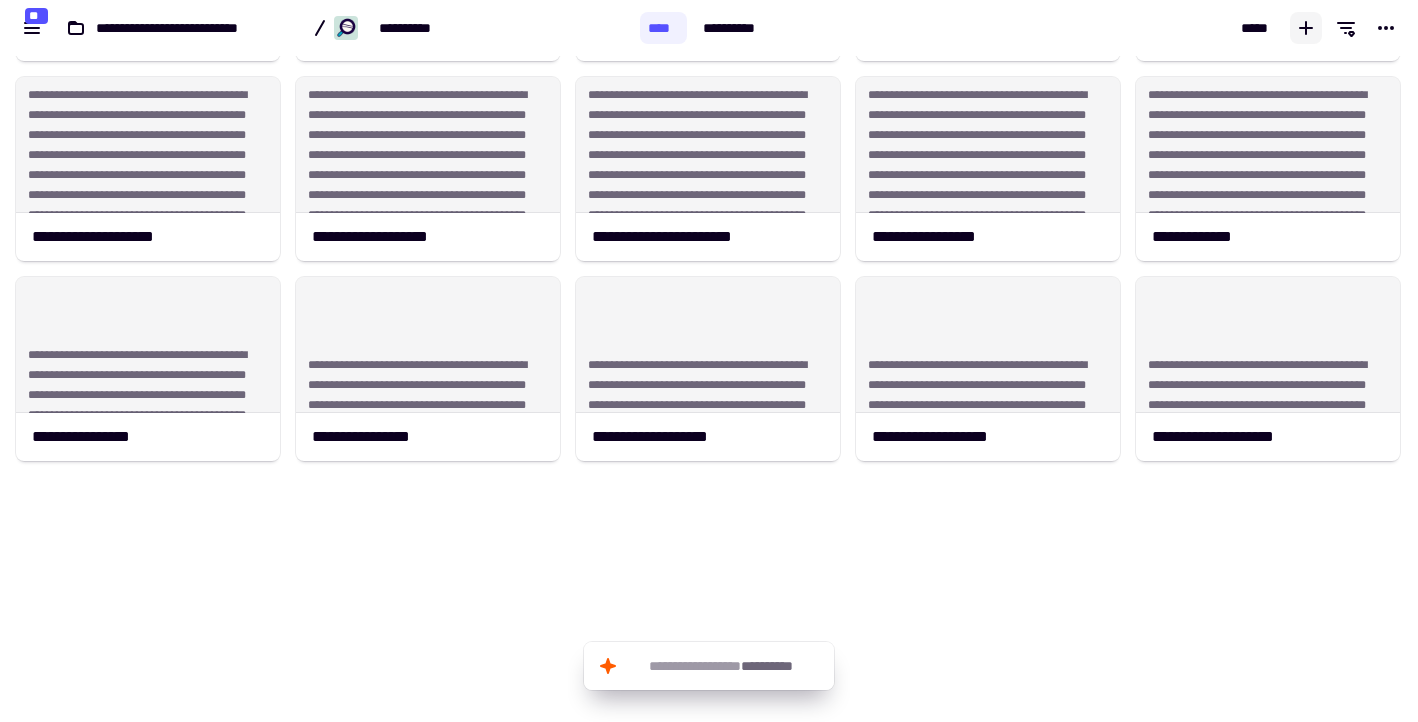 scroll, scrollTop: 0, scrollLeft: 0, axis: both 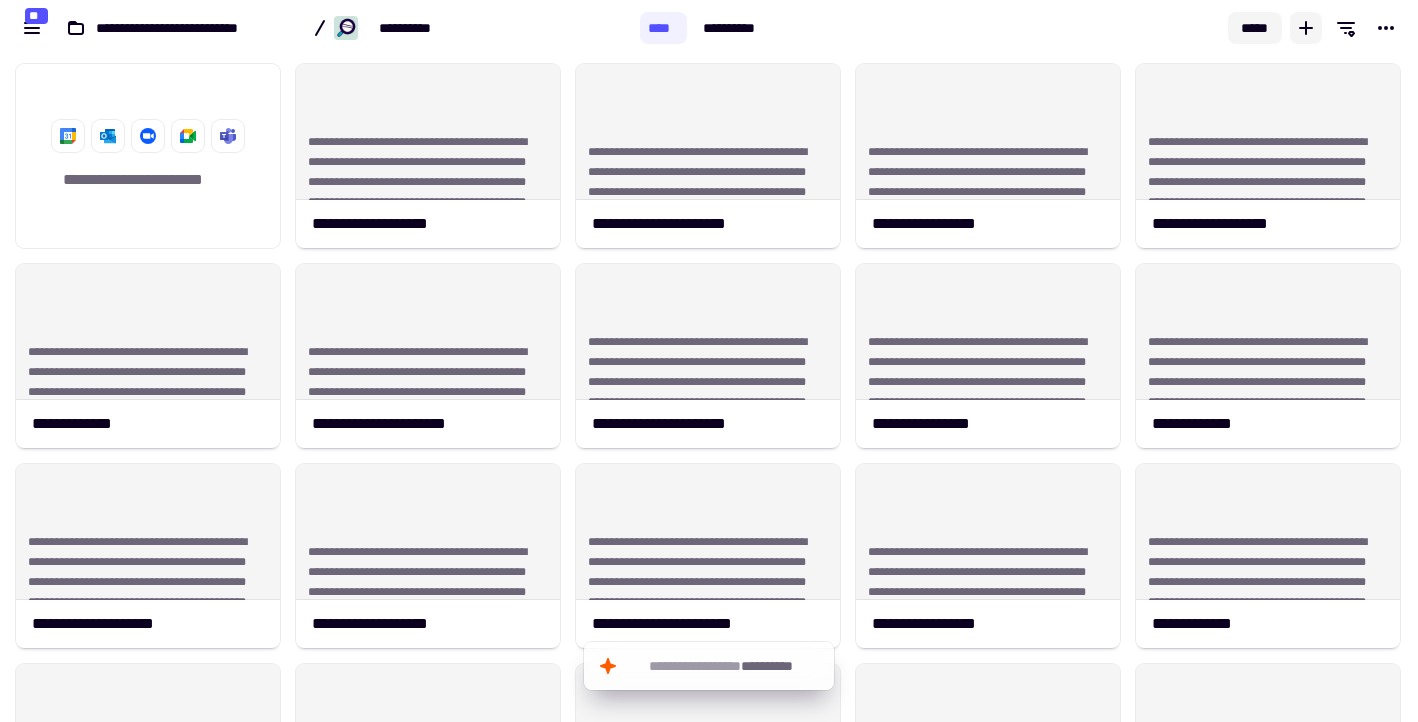 click on "*****" 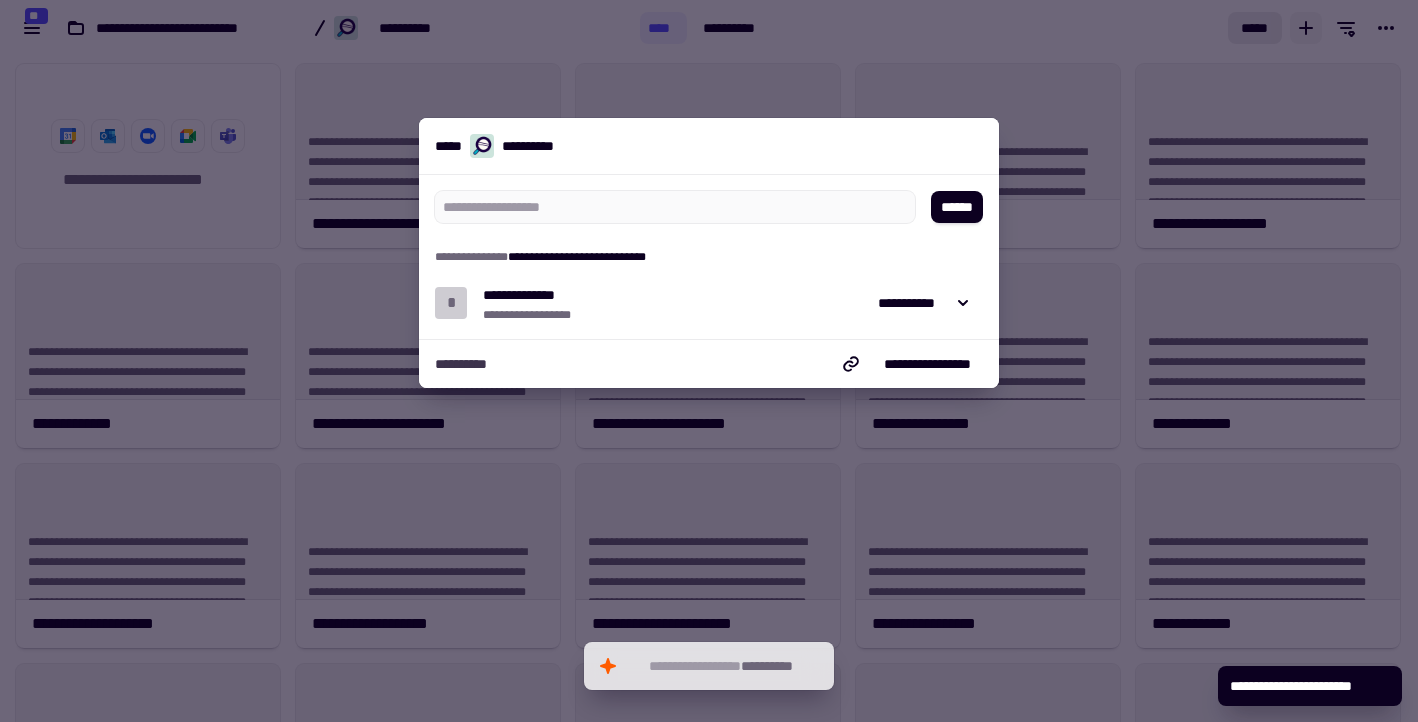 click at bounding box center (709, 361) 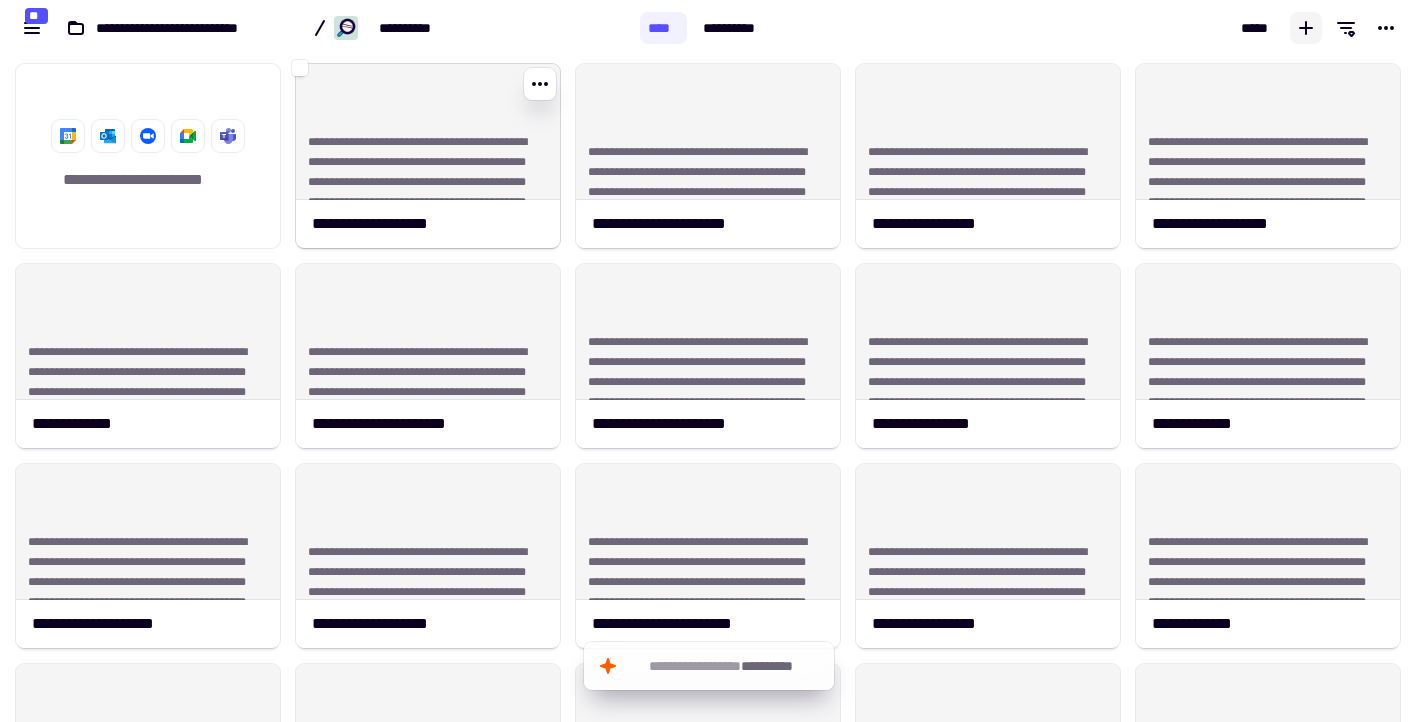 click on "**********" 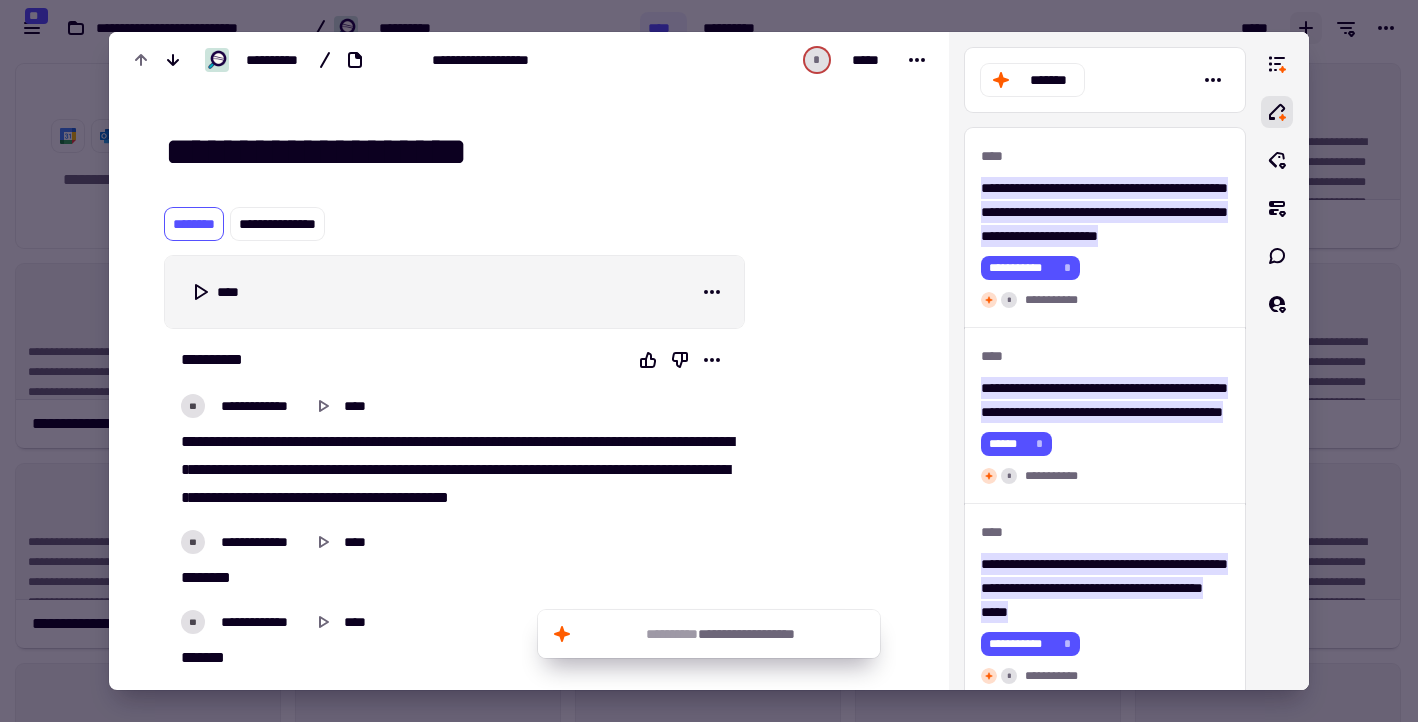 click at bounding box center [709, 361] 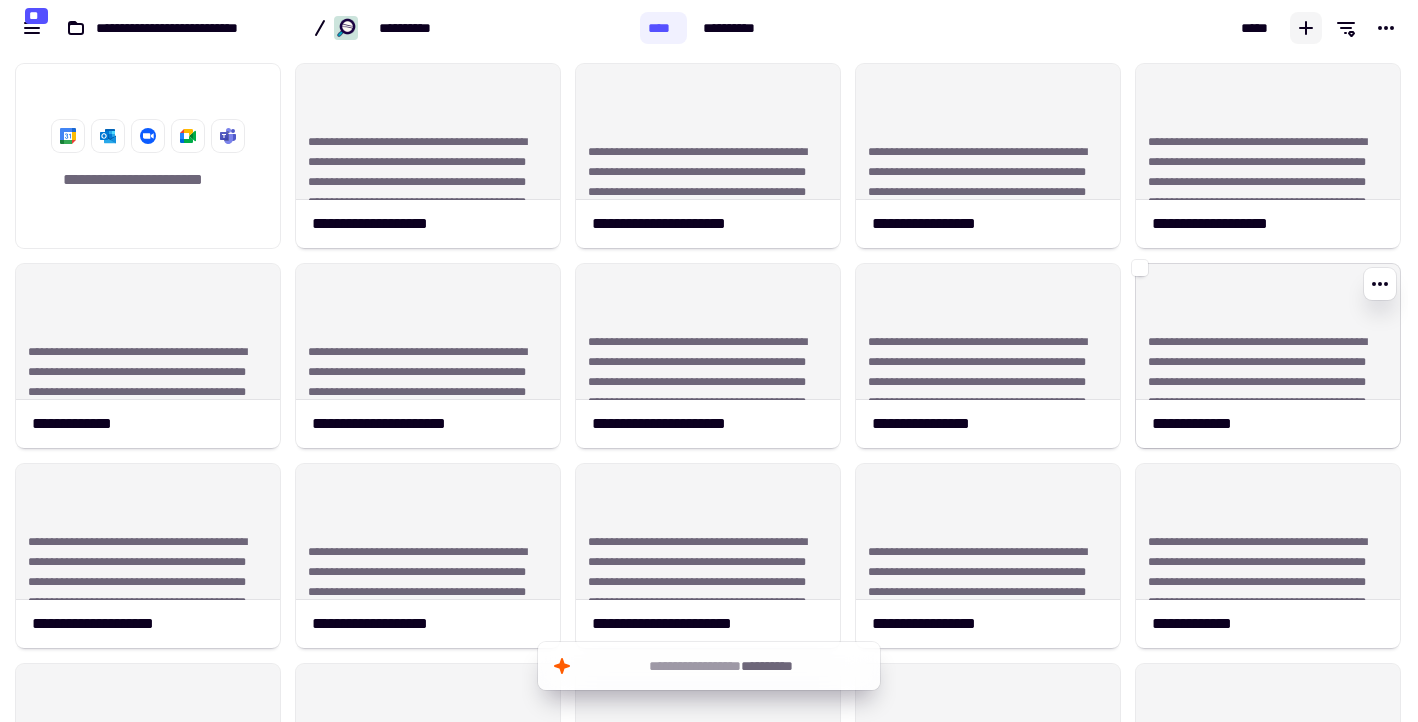 click on "**********" 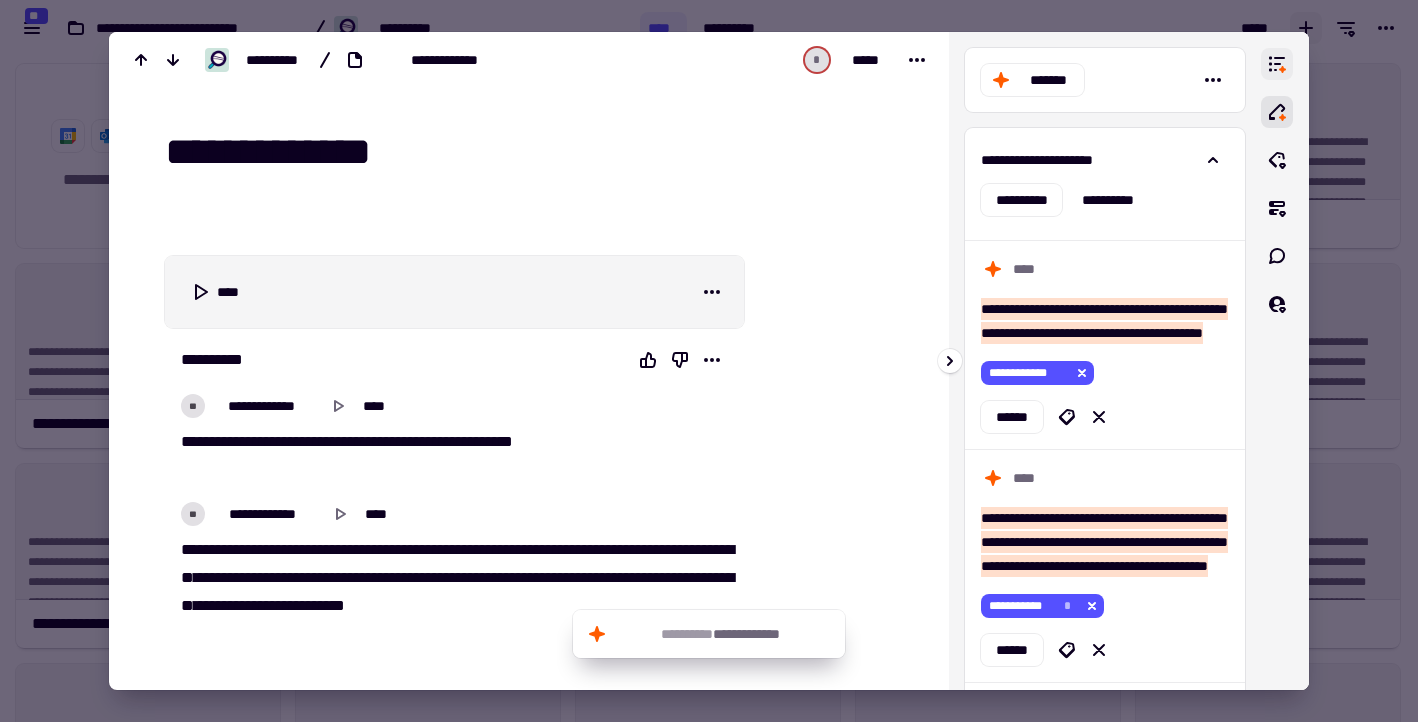 click 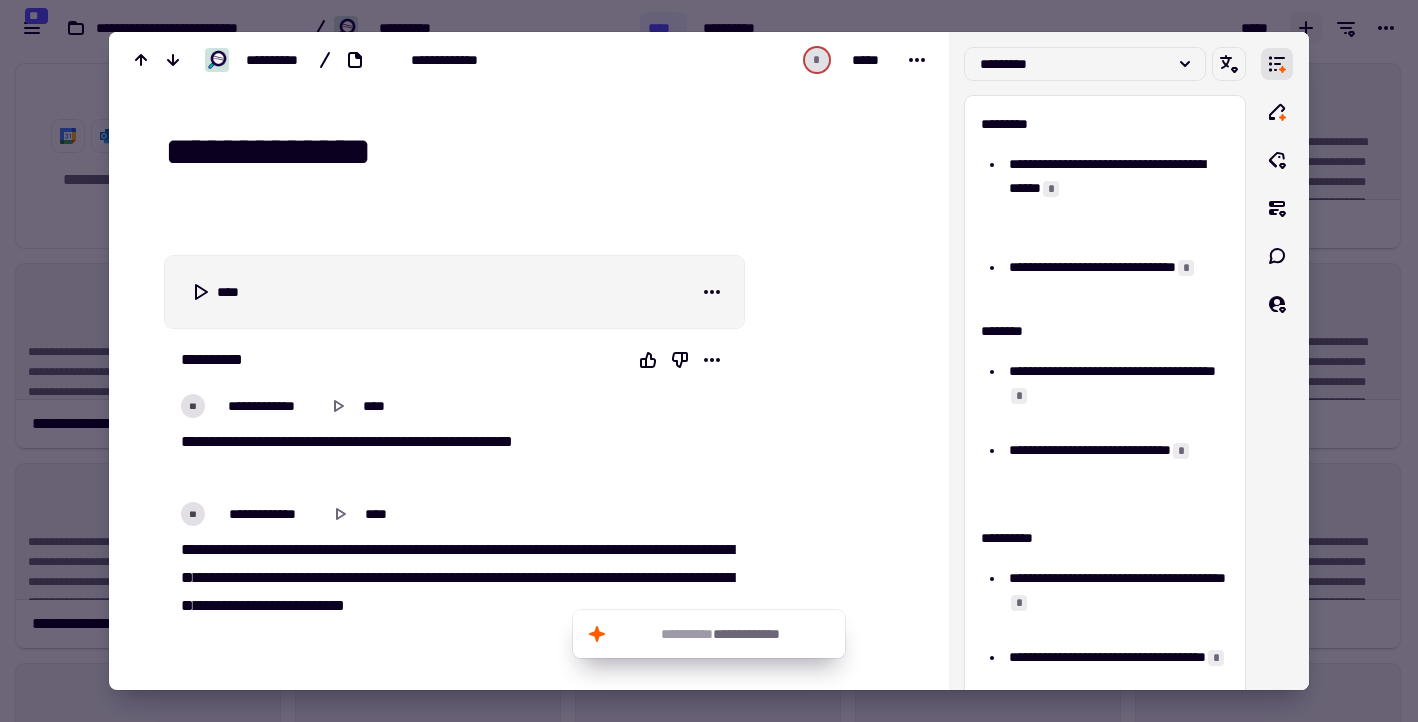 click at bounding box center (832, 1580) 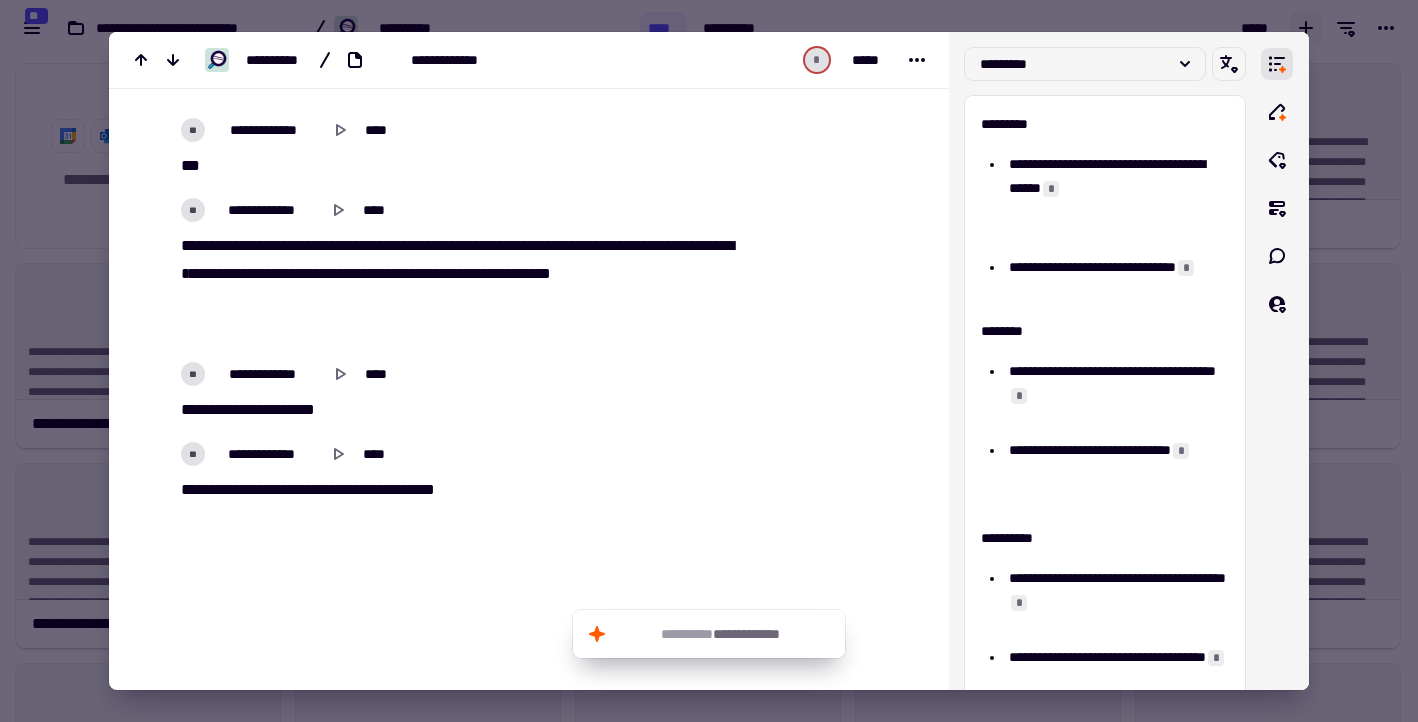 scroll, scrollTop: 2364, scrollLeft: 0, axis: vertical 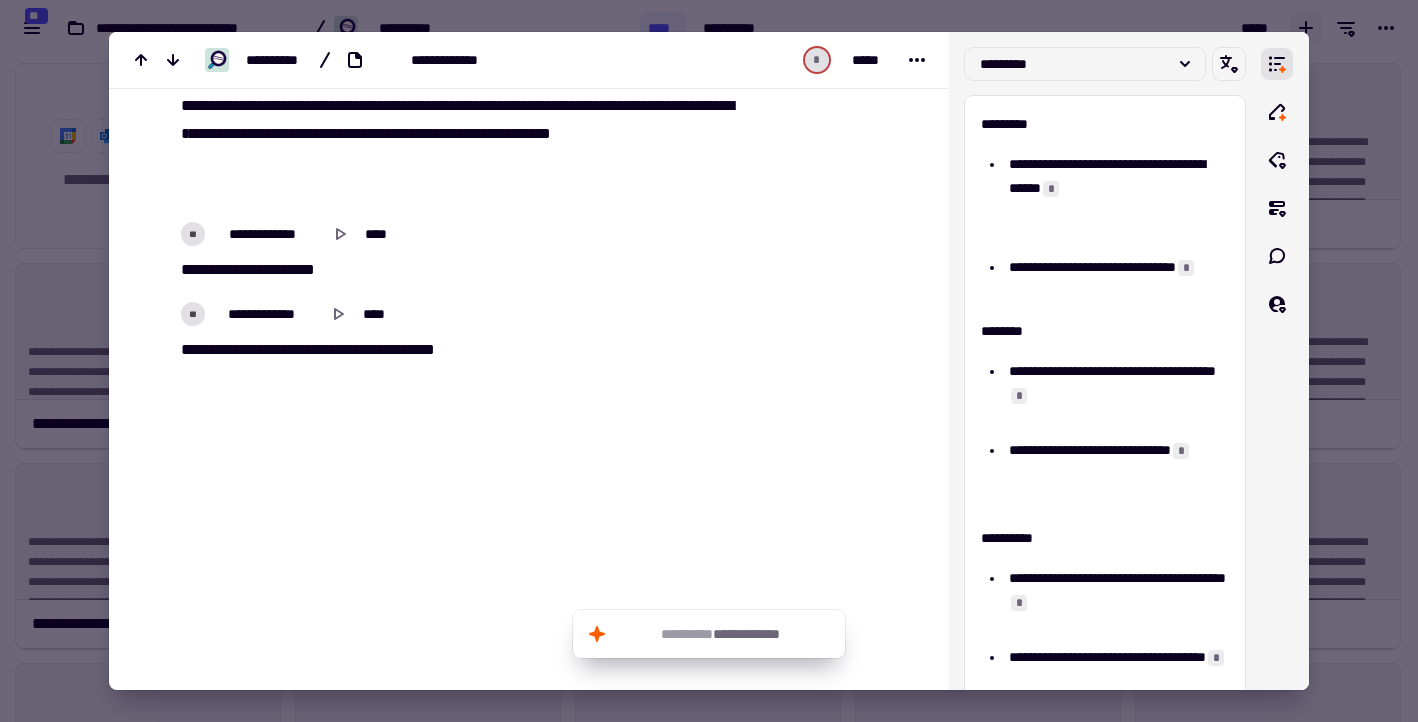 click at bounding box center [709, 361] 